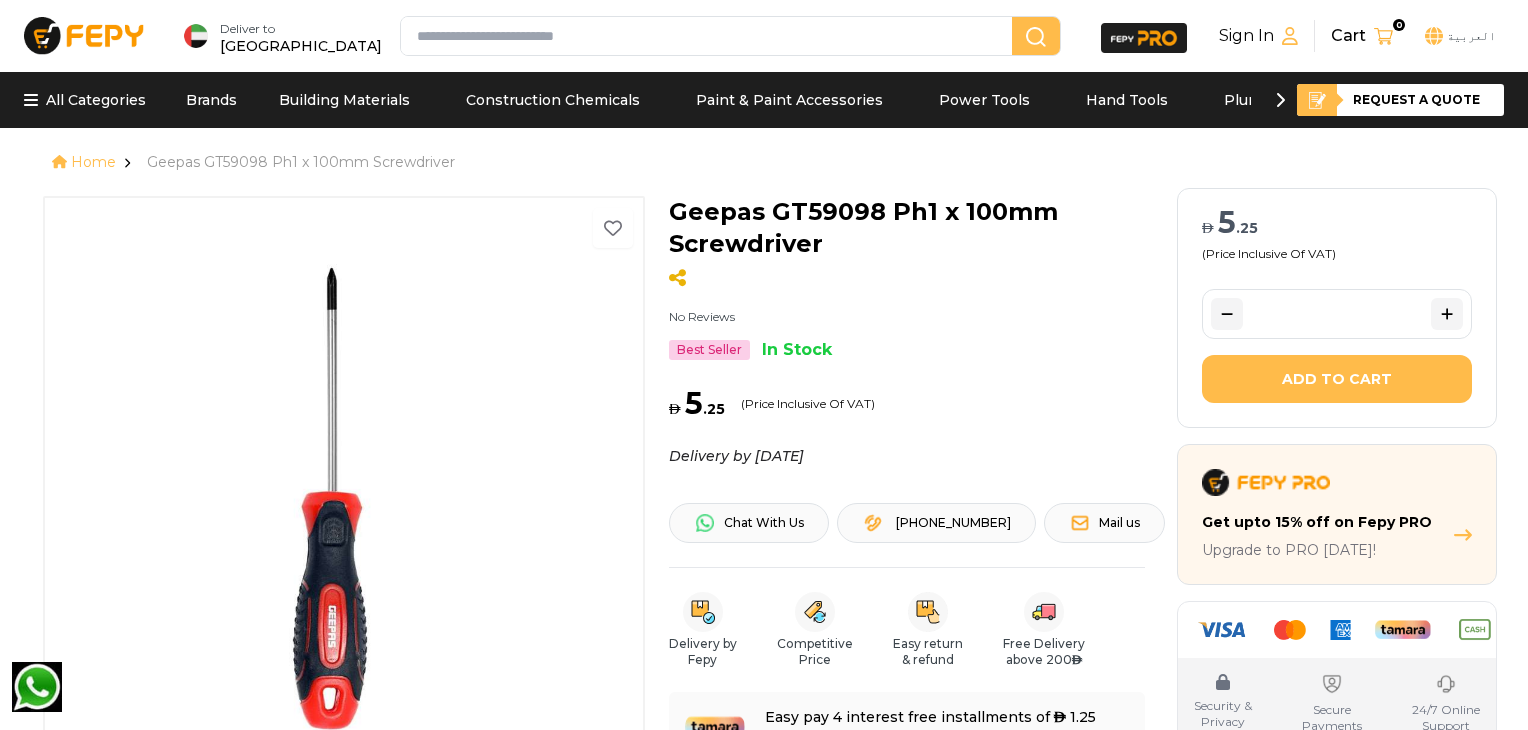 scroll, scrollTop: 0, scrollLeft: 0, axis: both 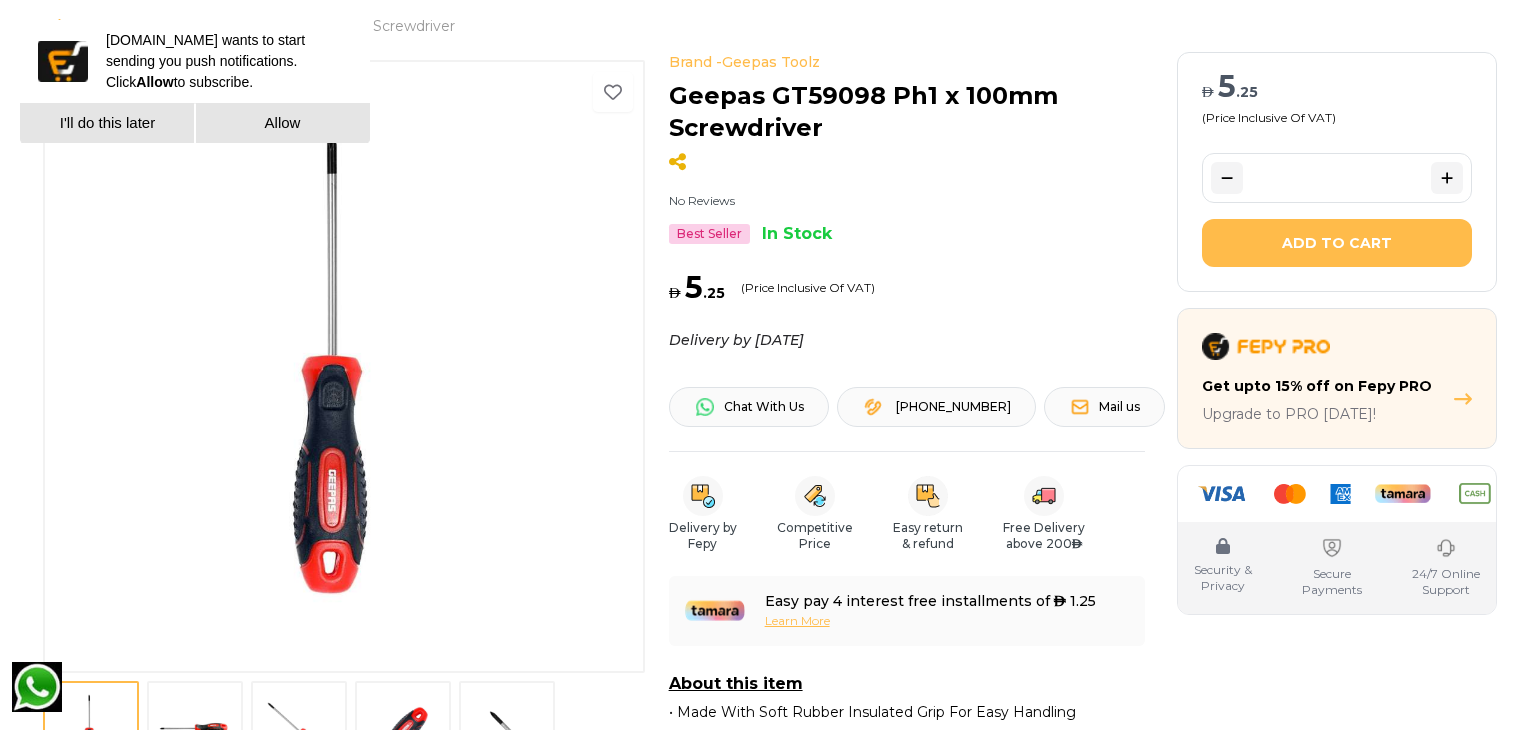 click on "I'll do this later" at bounding box center [107, 123] 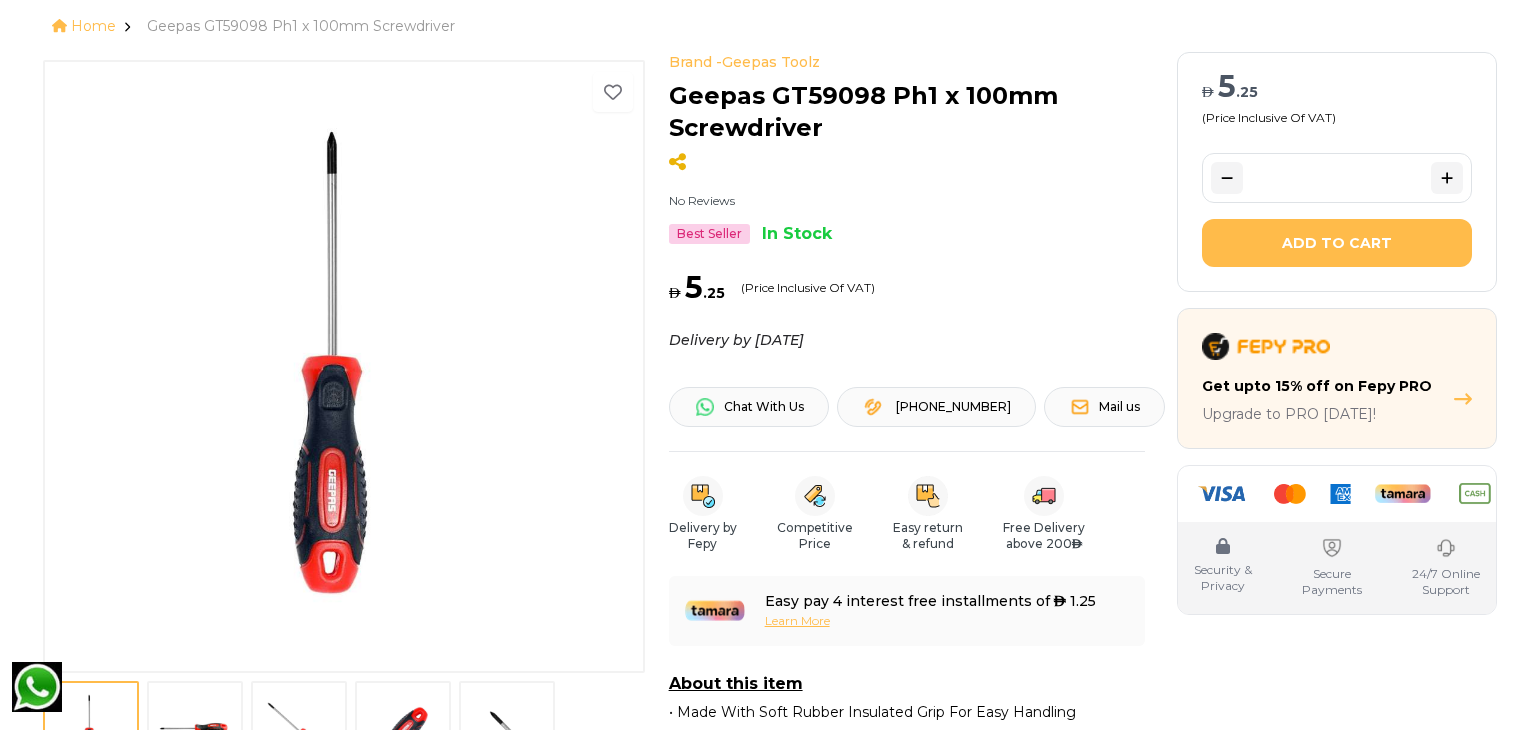click at bounding box center (195, 729) 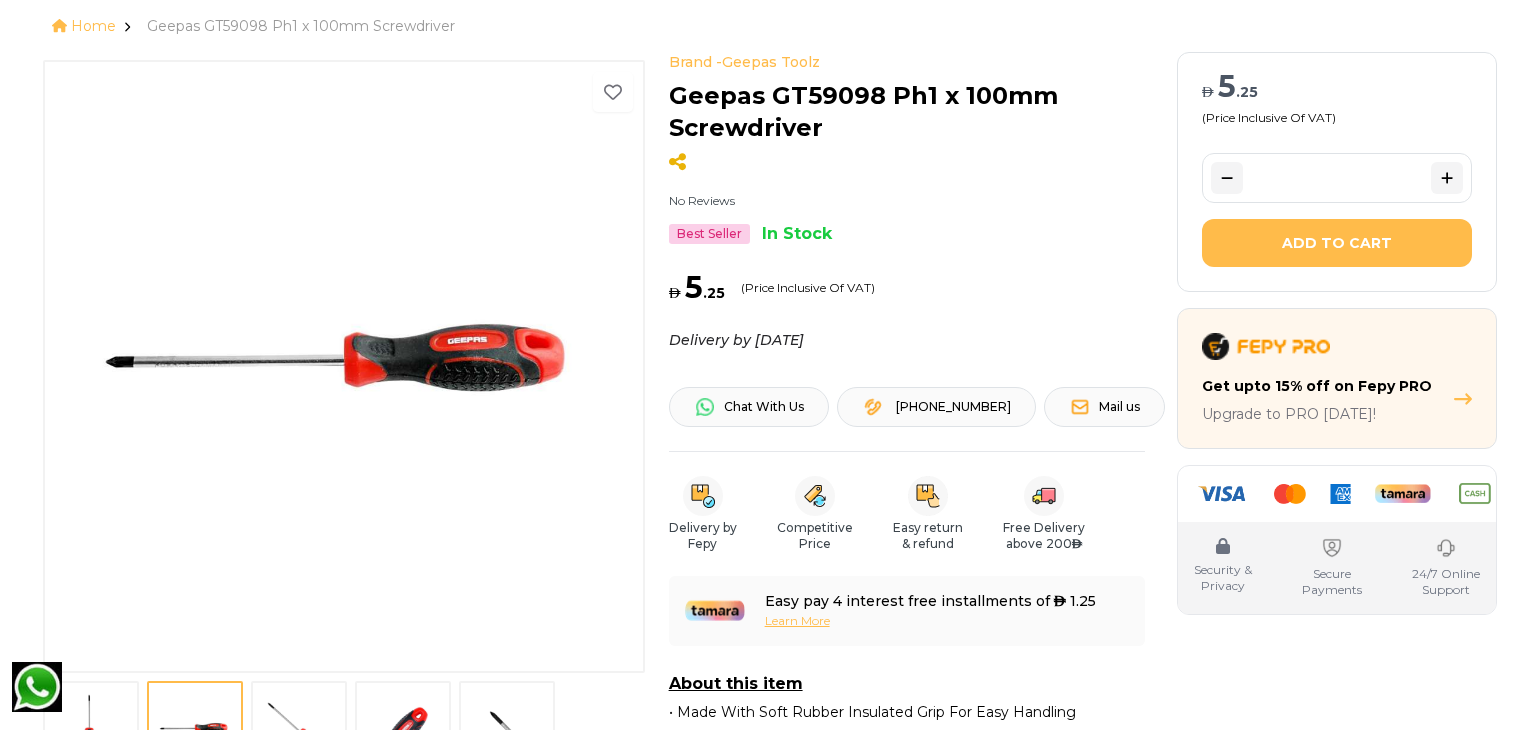 click at bounding box center [299, 729] 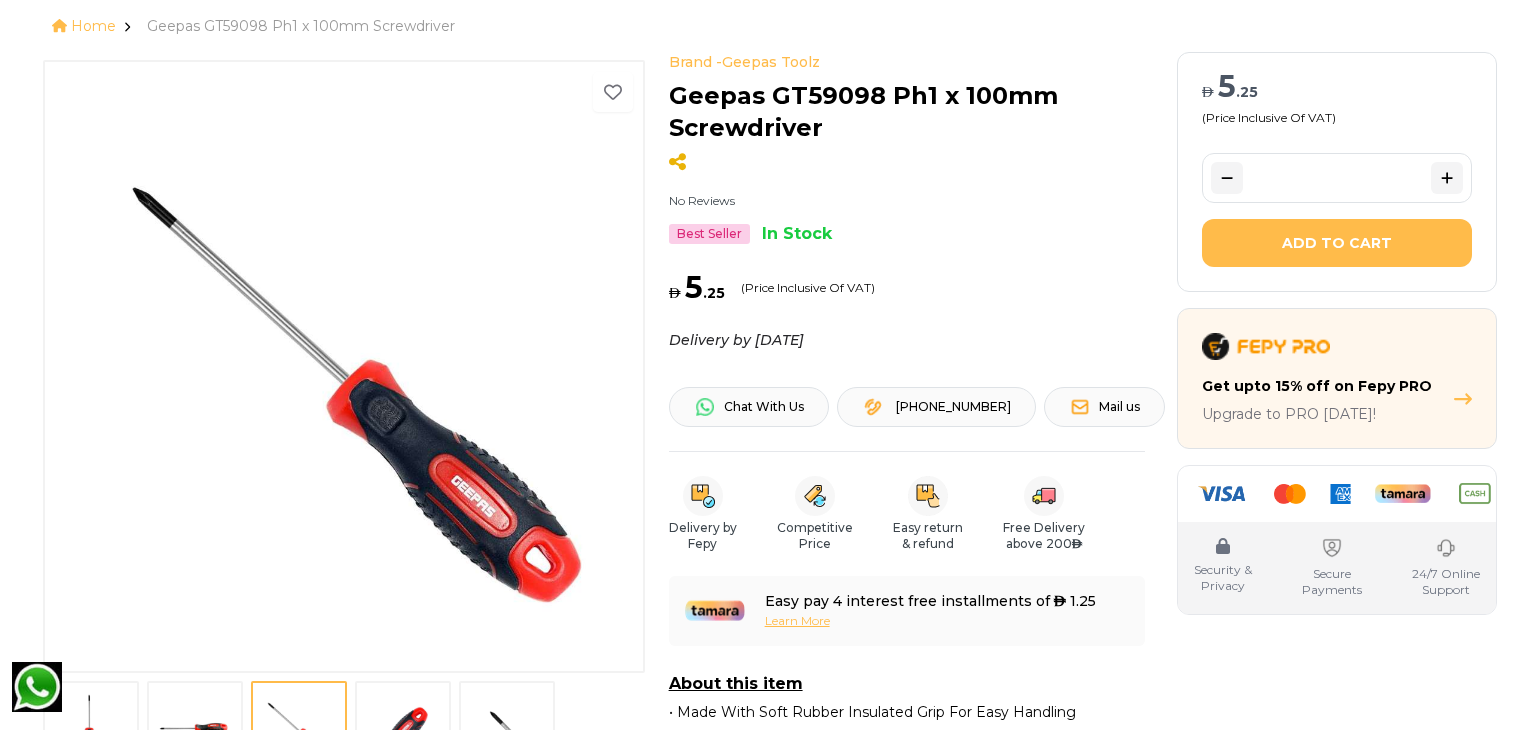 click at bounding box center (403, 729) 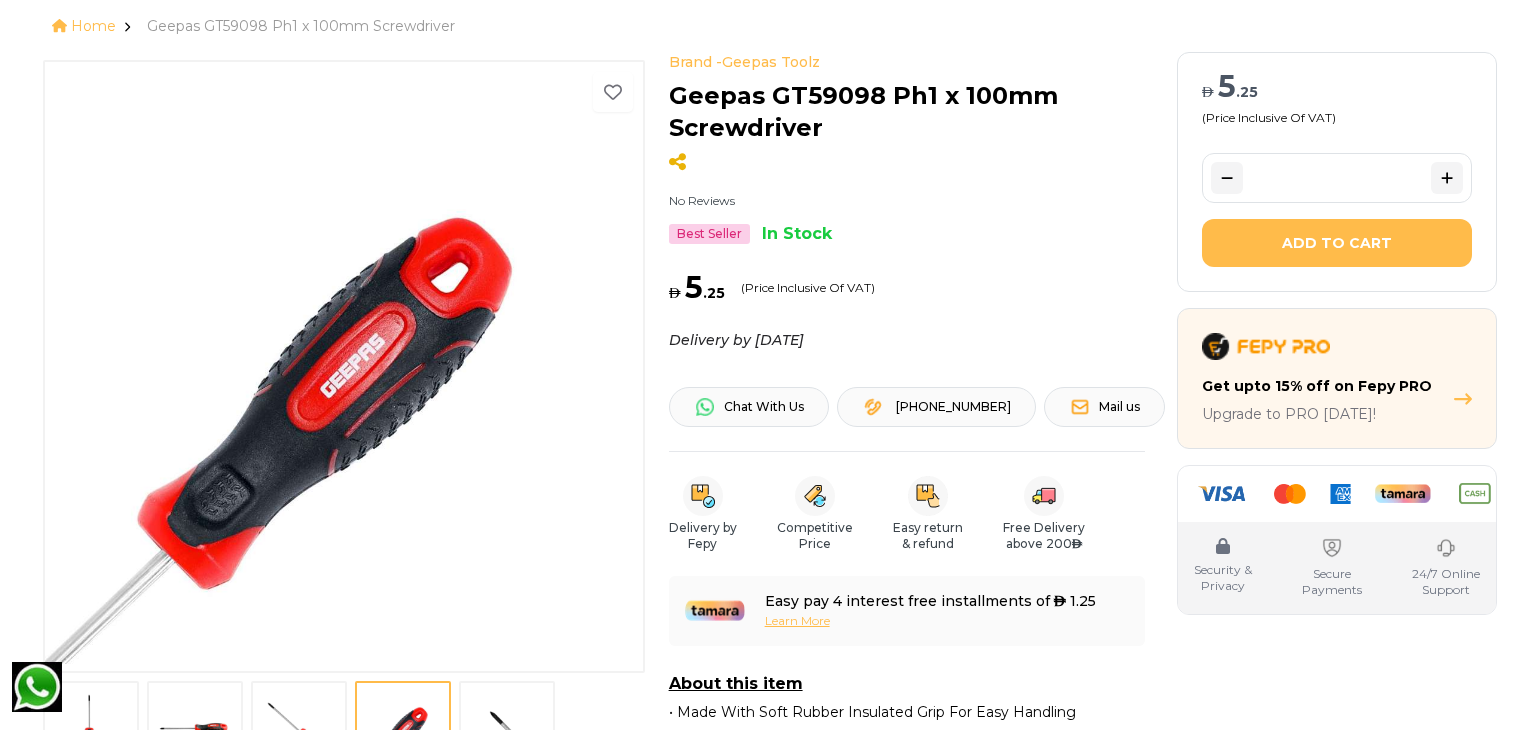 click at bounding box center [507, 729] 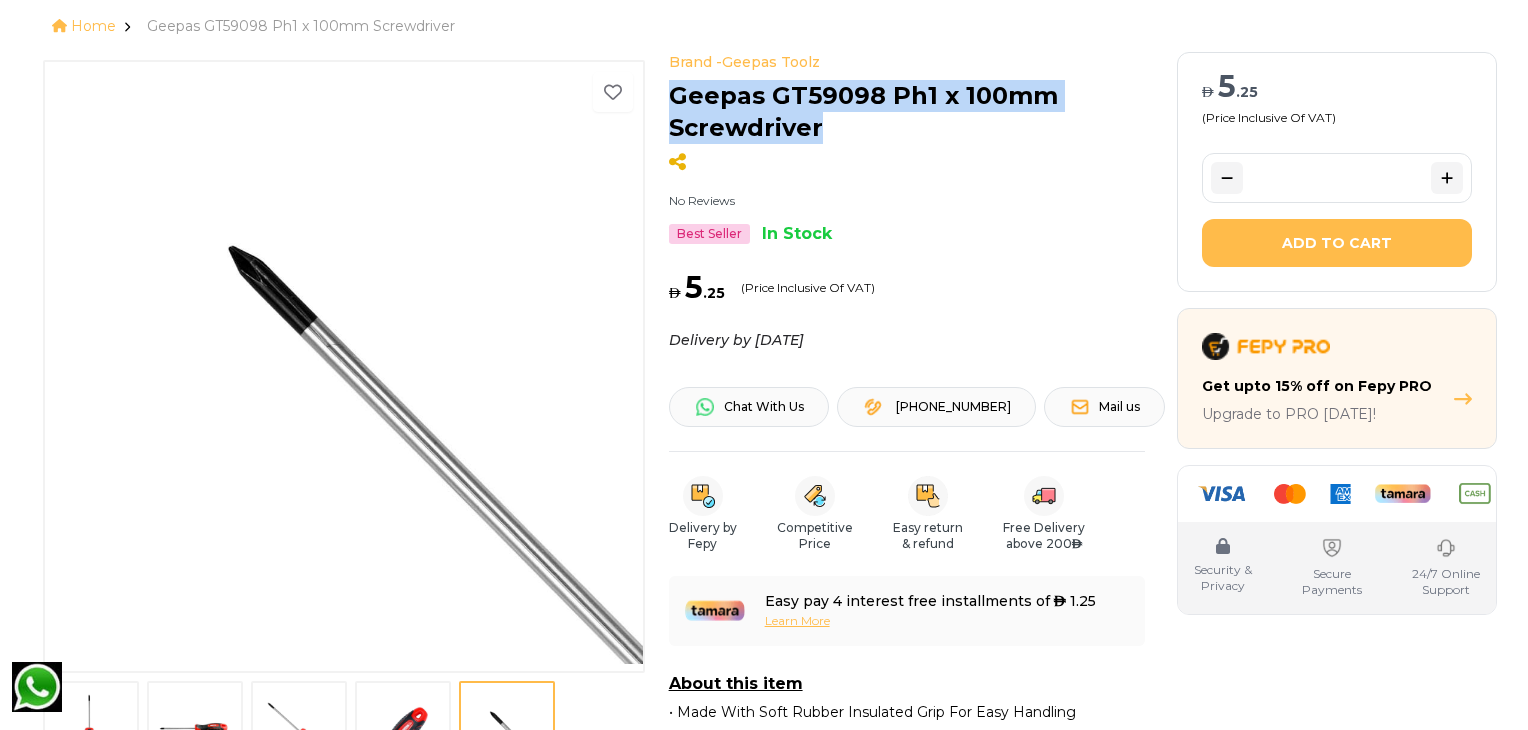 drag, startPoint x: 668, startPoint y: 89, endPoint x: 828, endPoint y: 112, distance: 161.64467 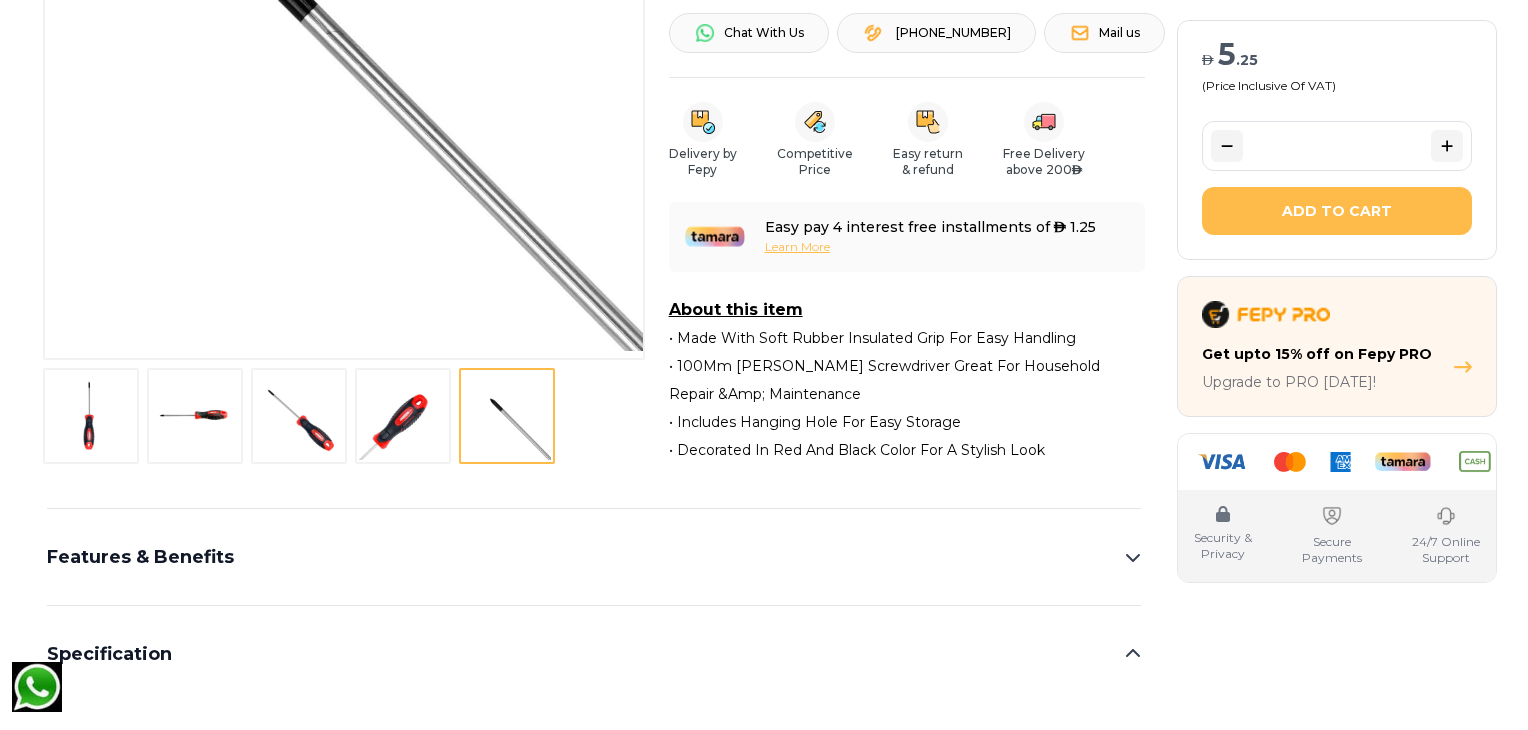 scroll, scrollTop: 524, scrollLeft: 0, axis: vertical 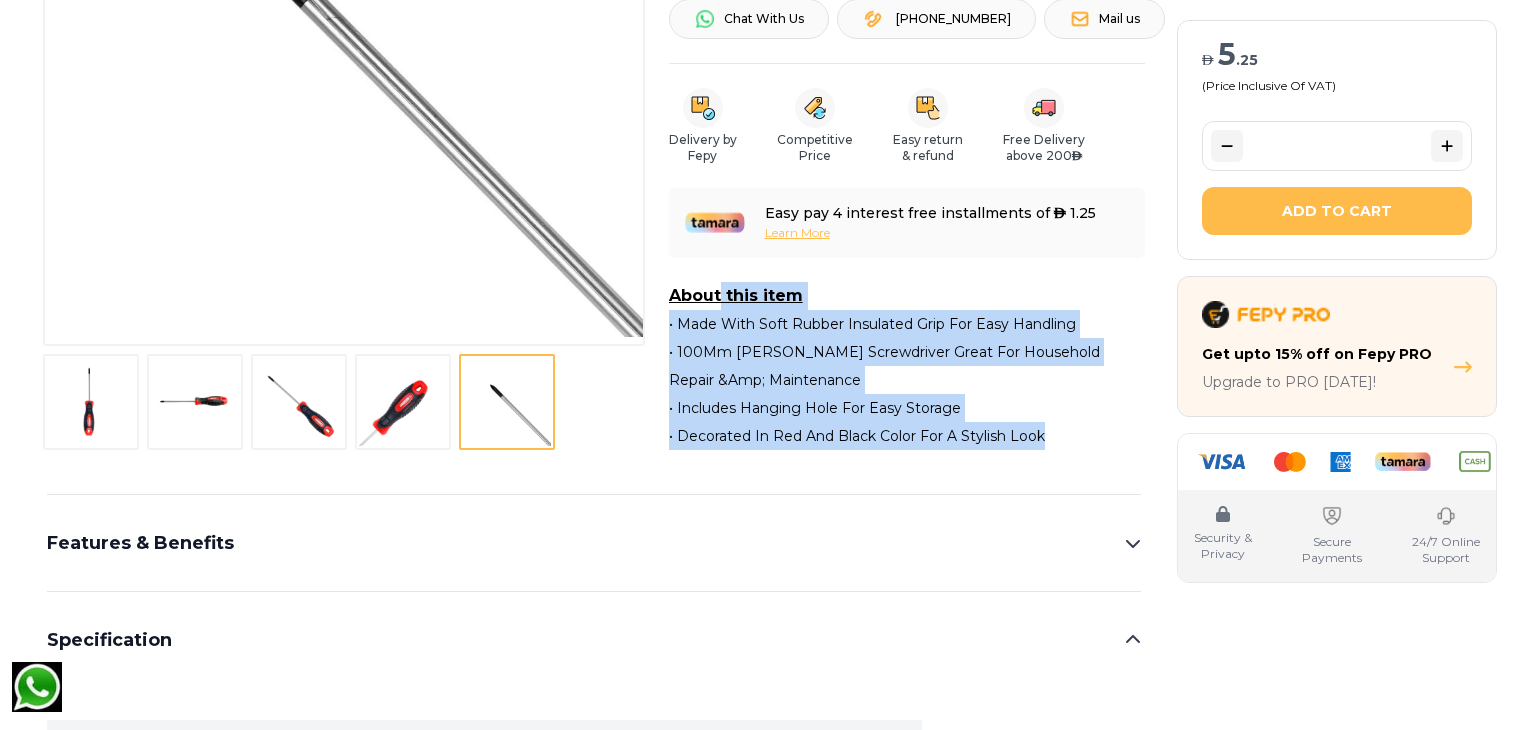 drag, startPoint x: 664, startPoint y: 293, endPoint x: 1071, endPoint y: 436, distance: 431.39078 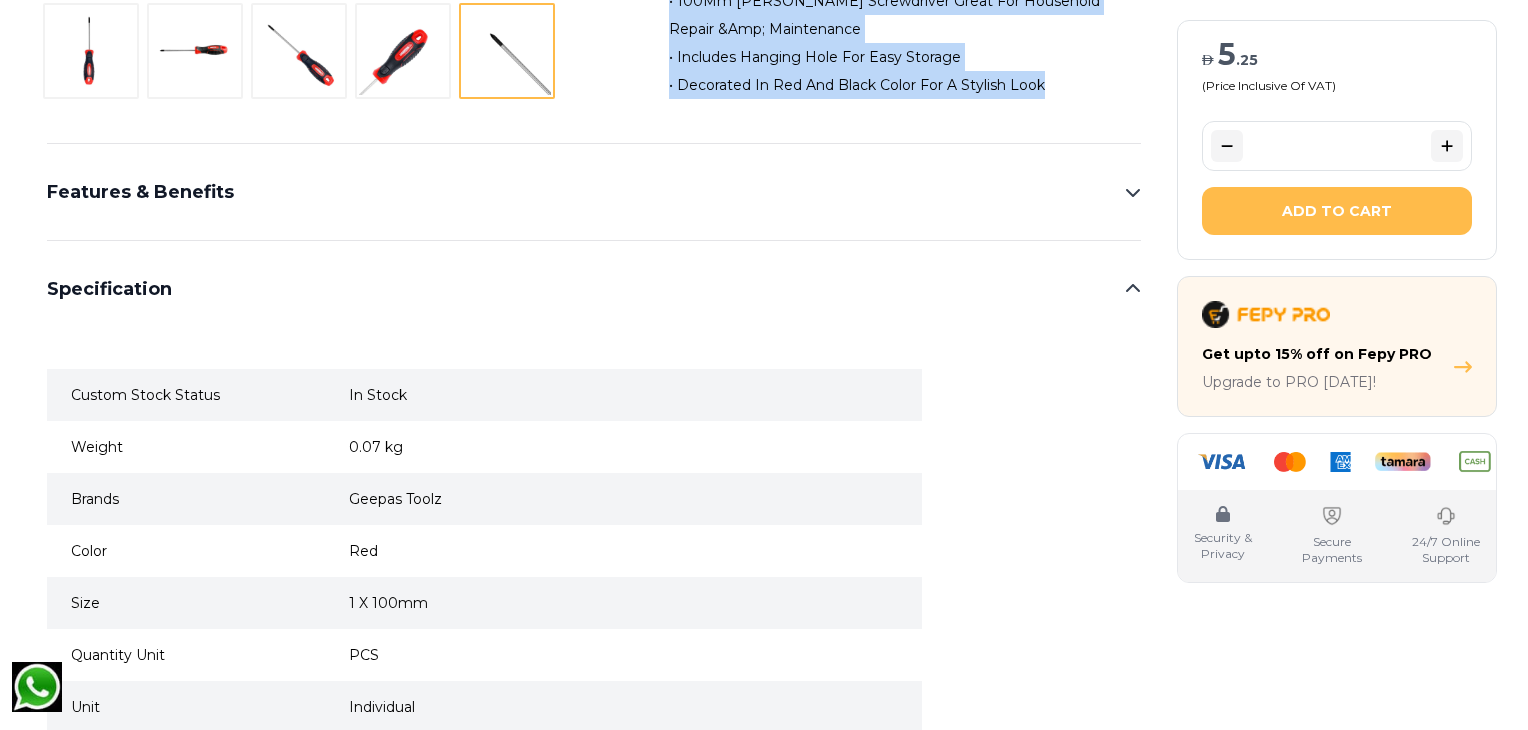 click 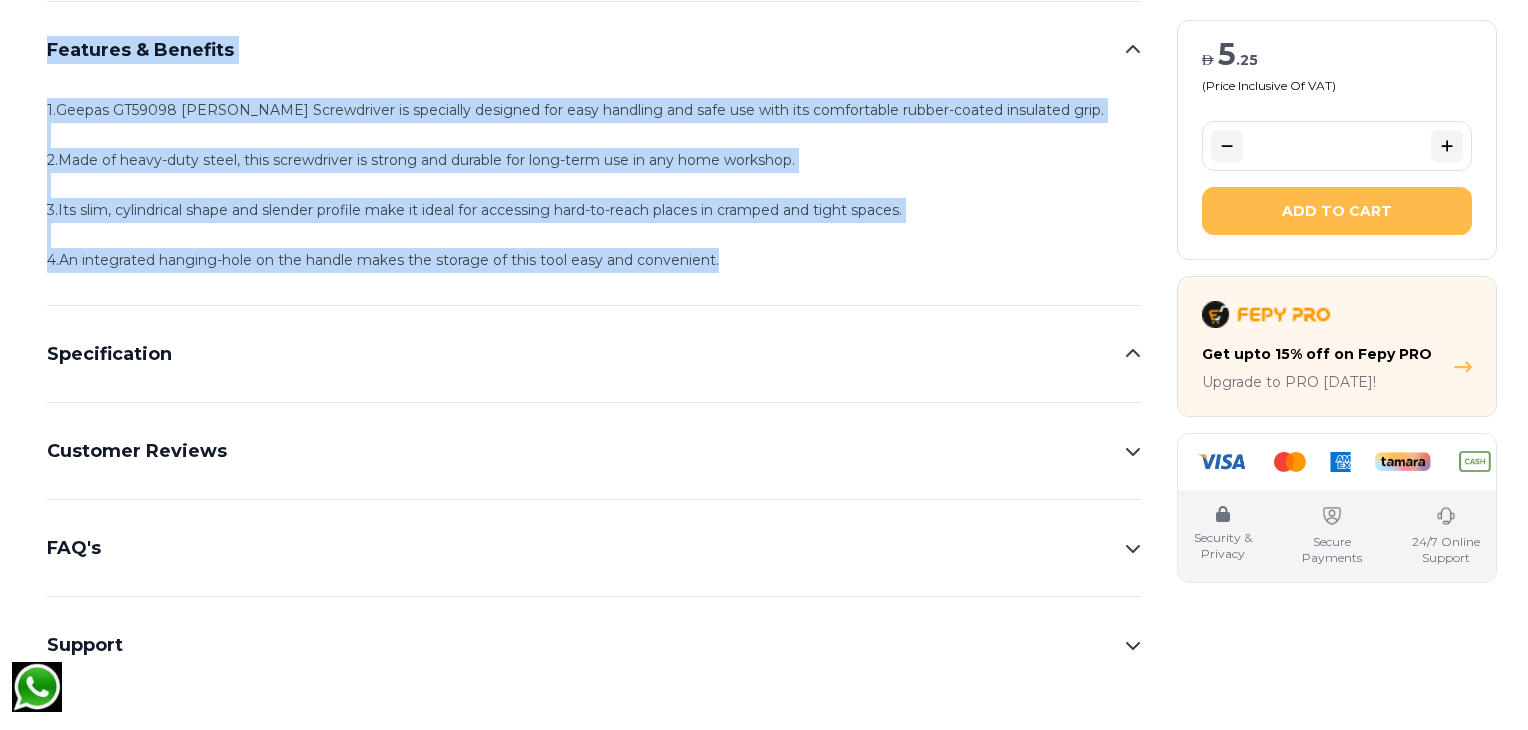 drag, startPoint x: 33, startPoint y: 46, endPoint x: 760, endPoint y: 260, distance: 757.84235 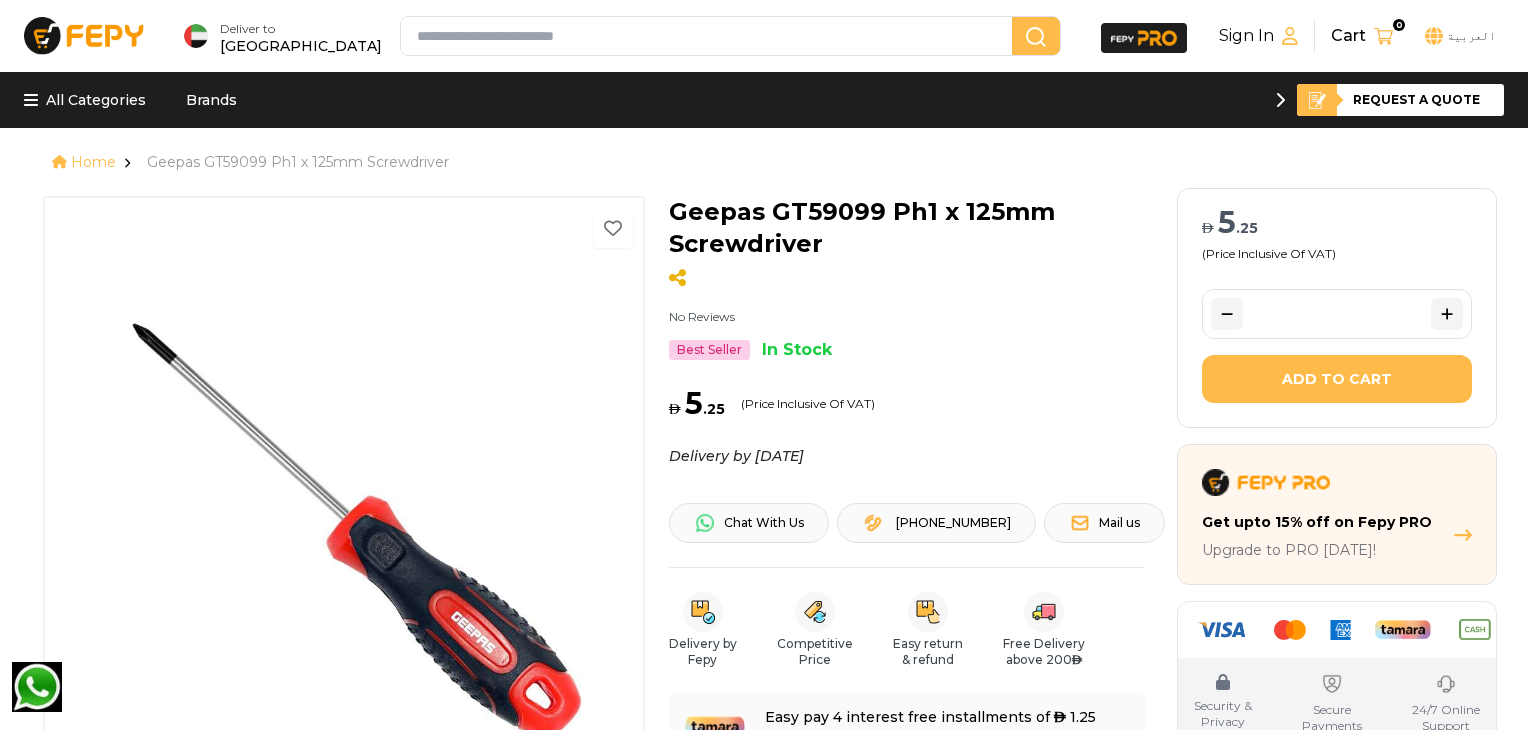 scroll, scrollTop: 0, scrollLeft: 0, axis: both 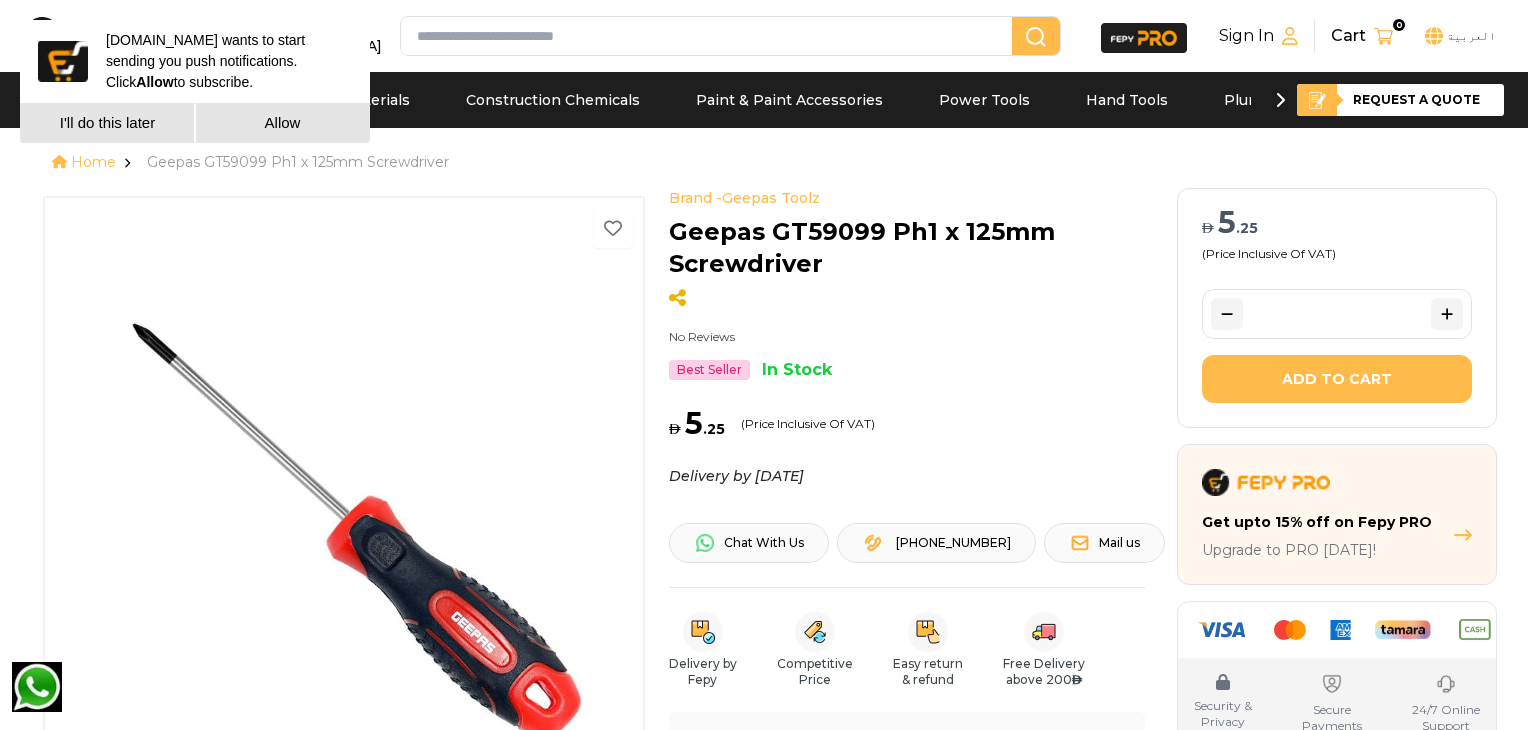 click on "I'll do this later" at bounding box center [107, 123] 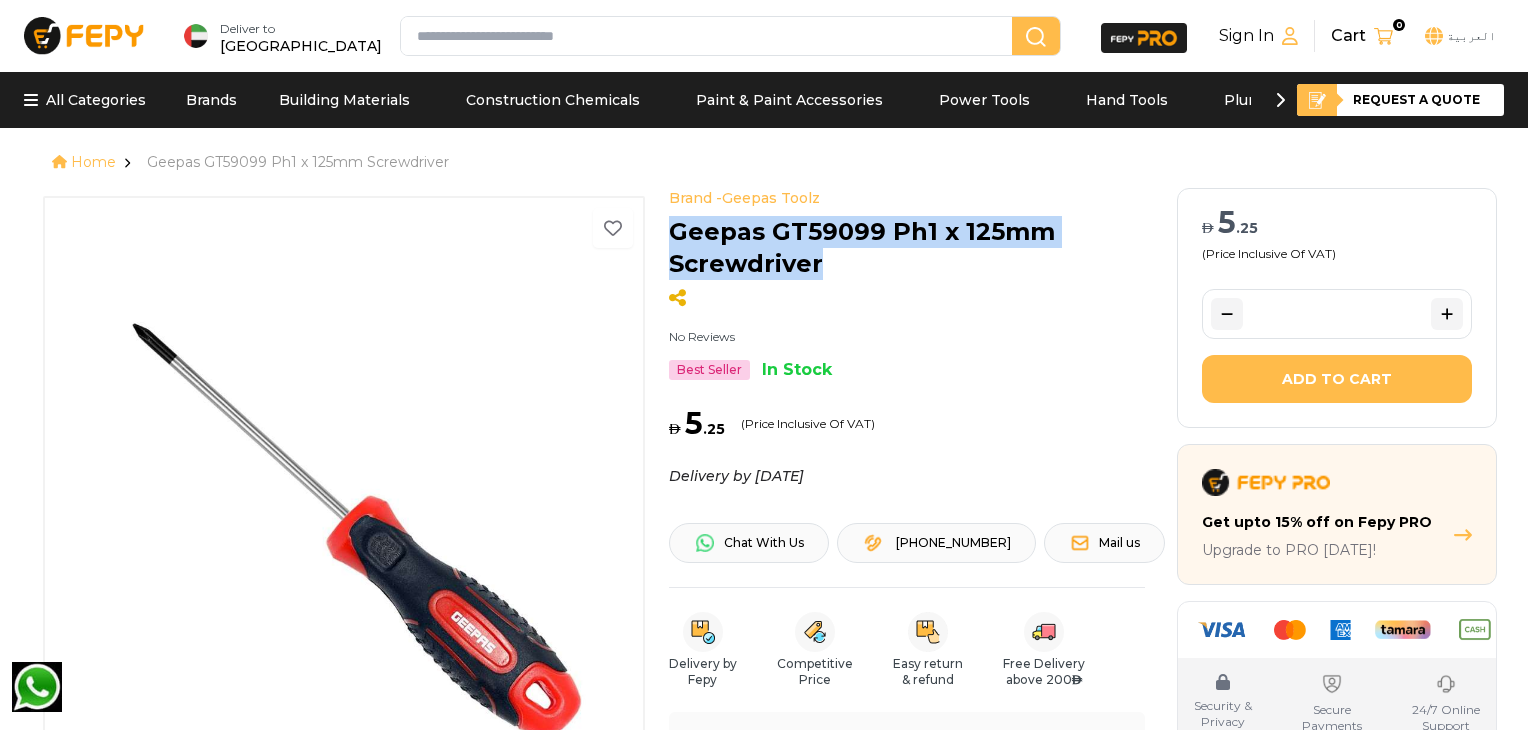 drag, startPoint x: 664, startPoint y: 229, endPoint x: 858, endPoint y: 269, distance: 198.0808 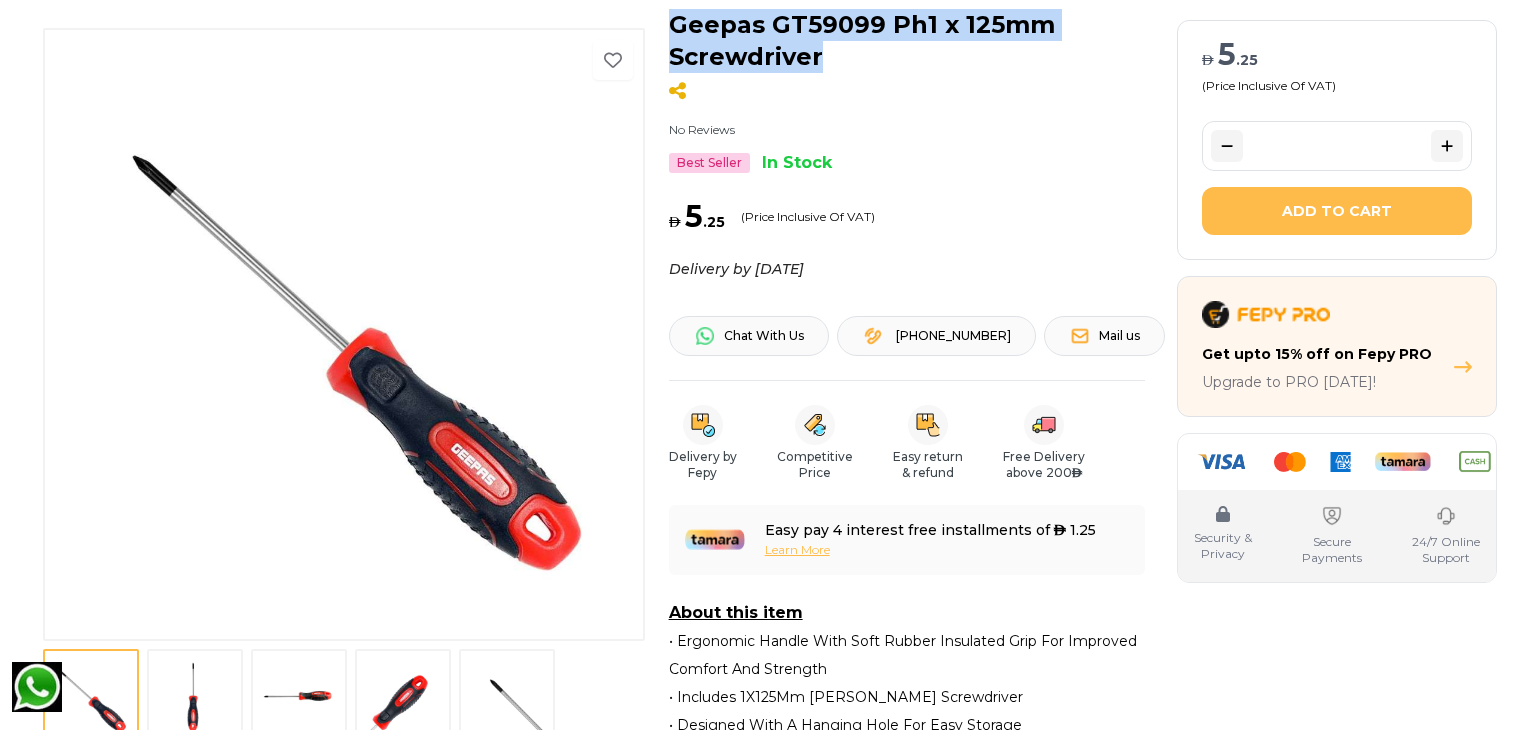 scroll, scrollTop: 230, scrollLeft: 0, axis: vertical 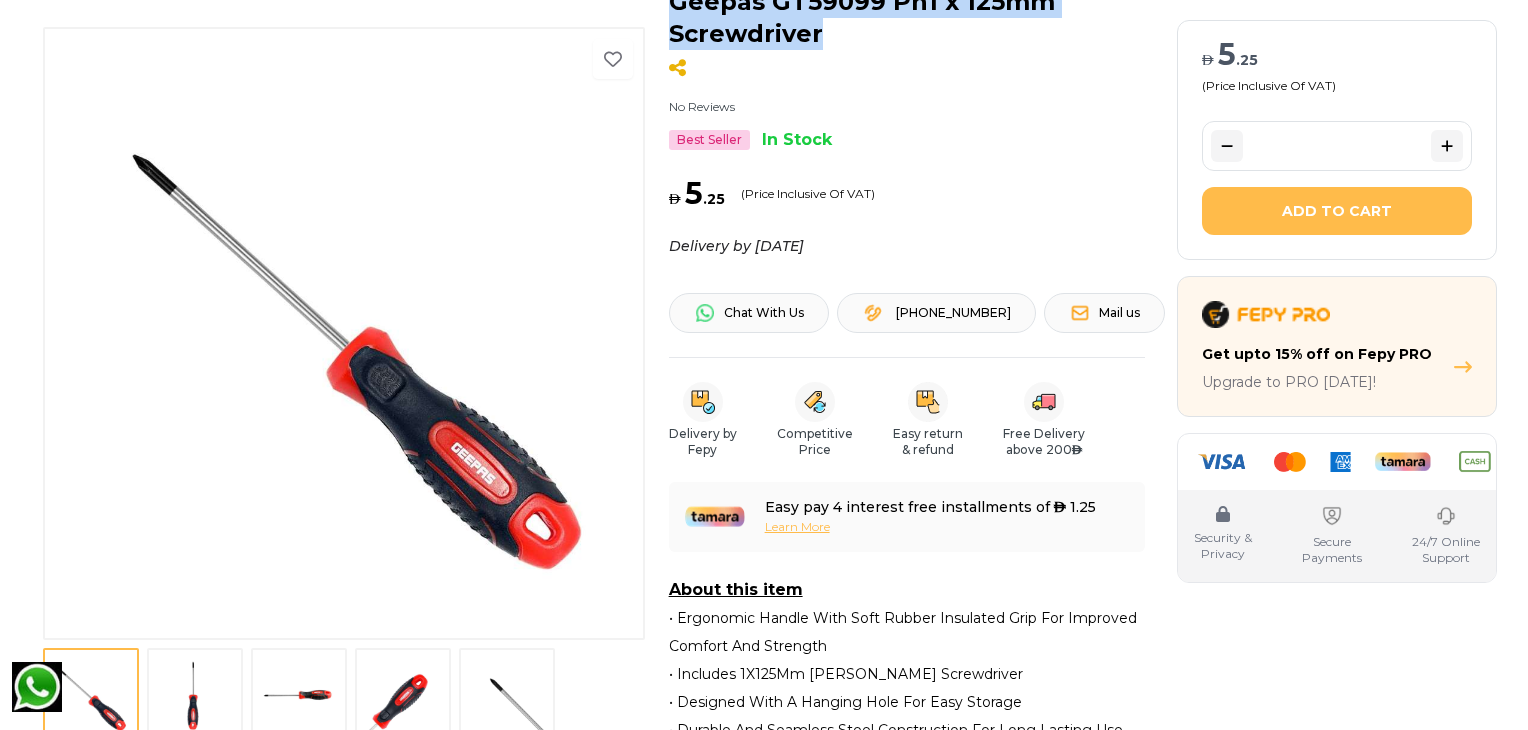 click at bounding box center [195, 696] 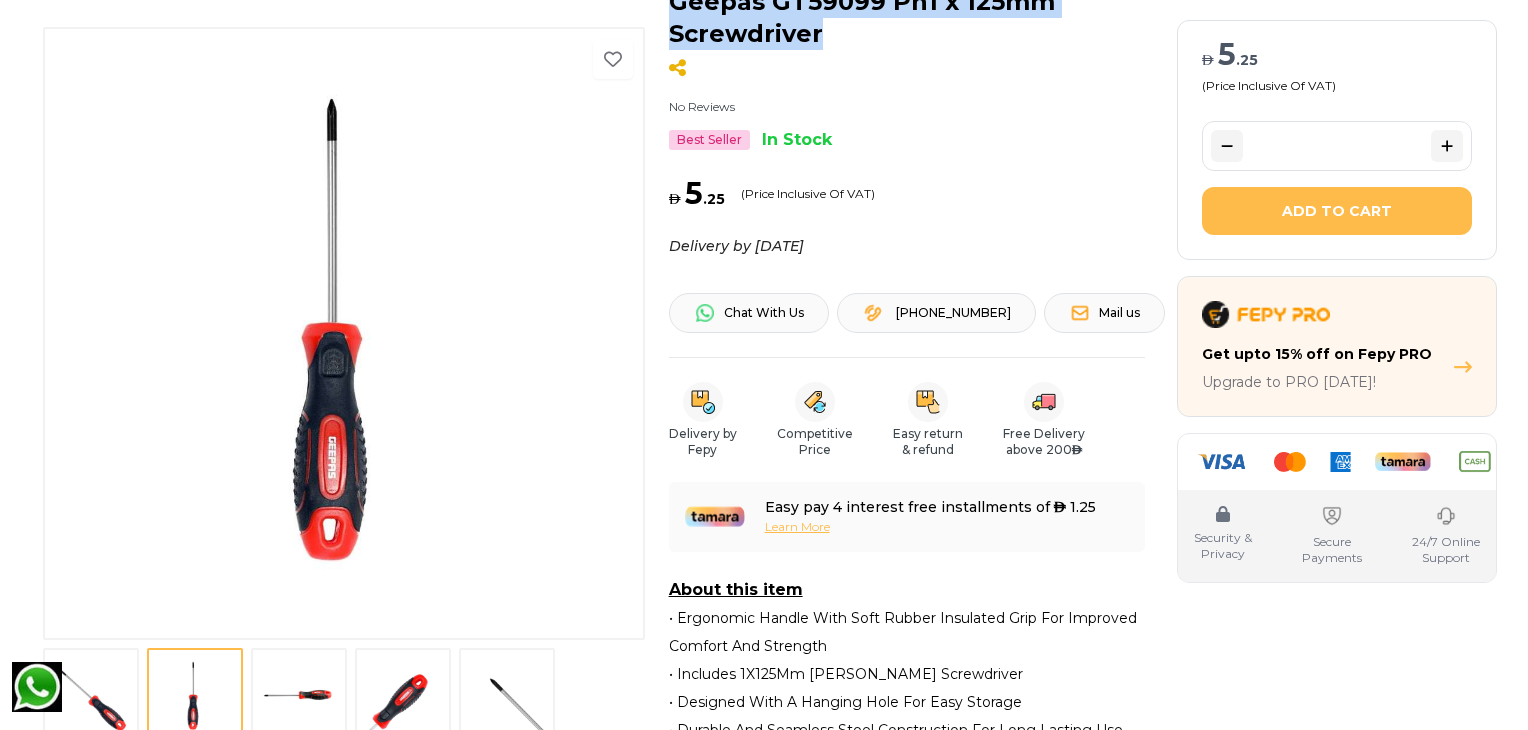 click at bounding box center (299, 696) 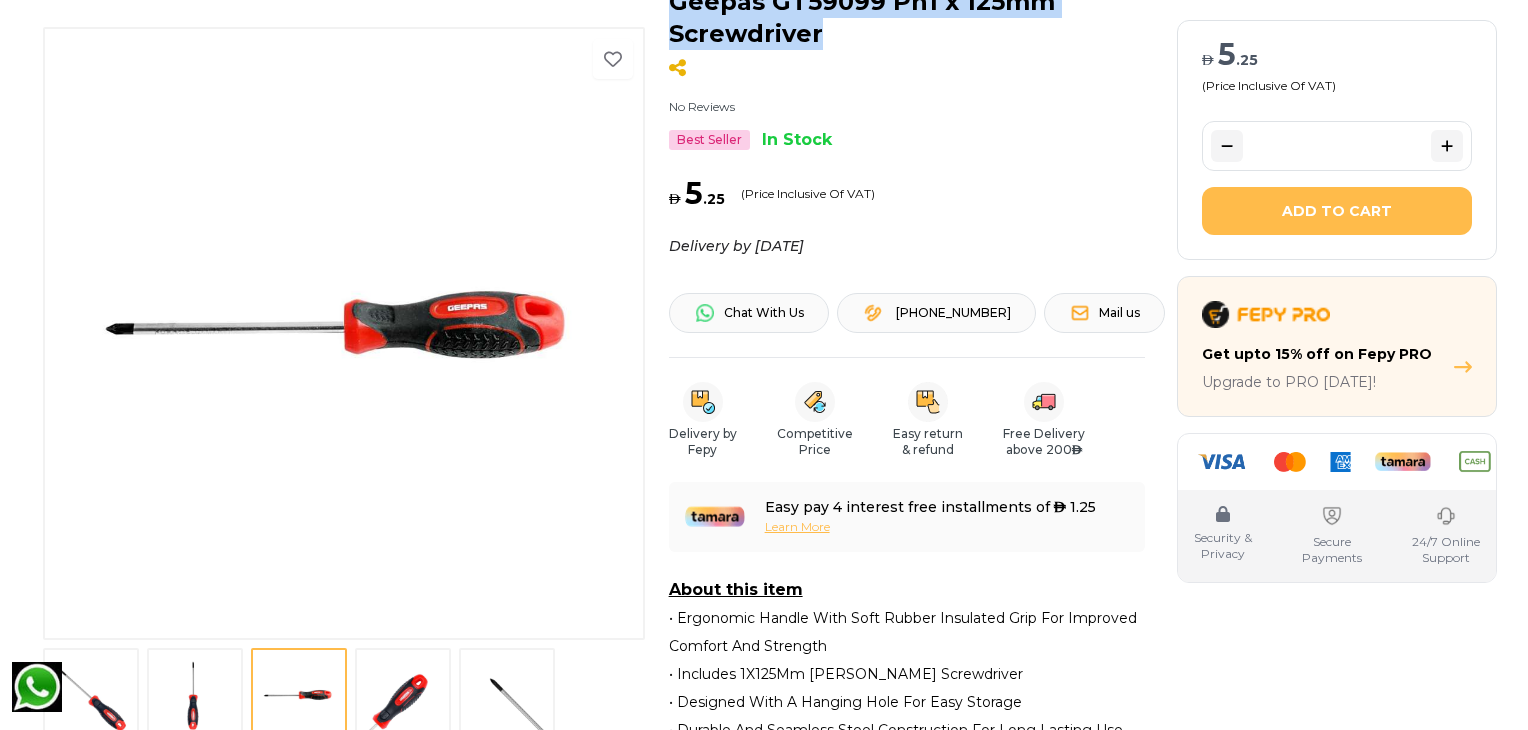 click at bounding box center (403, 696) 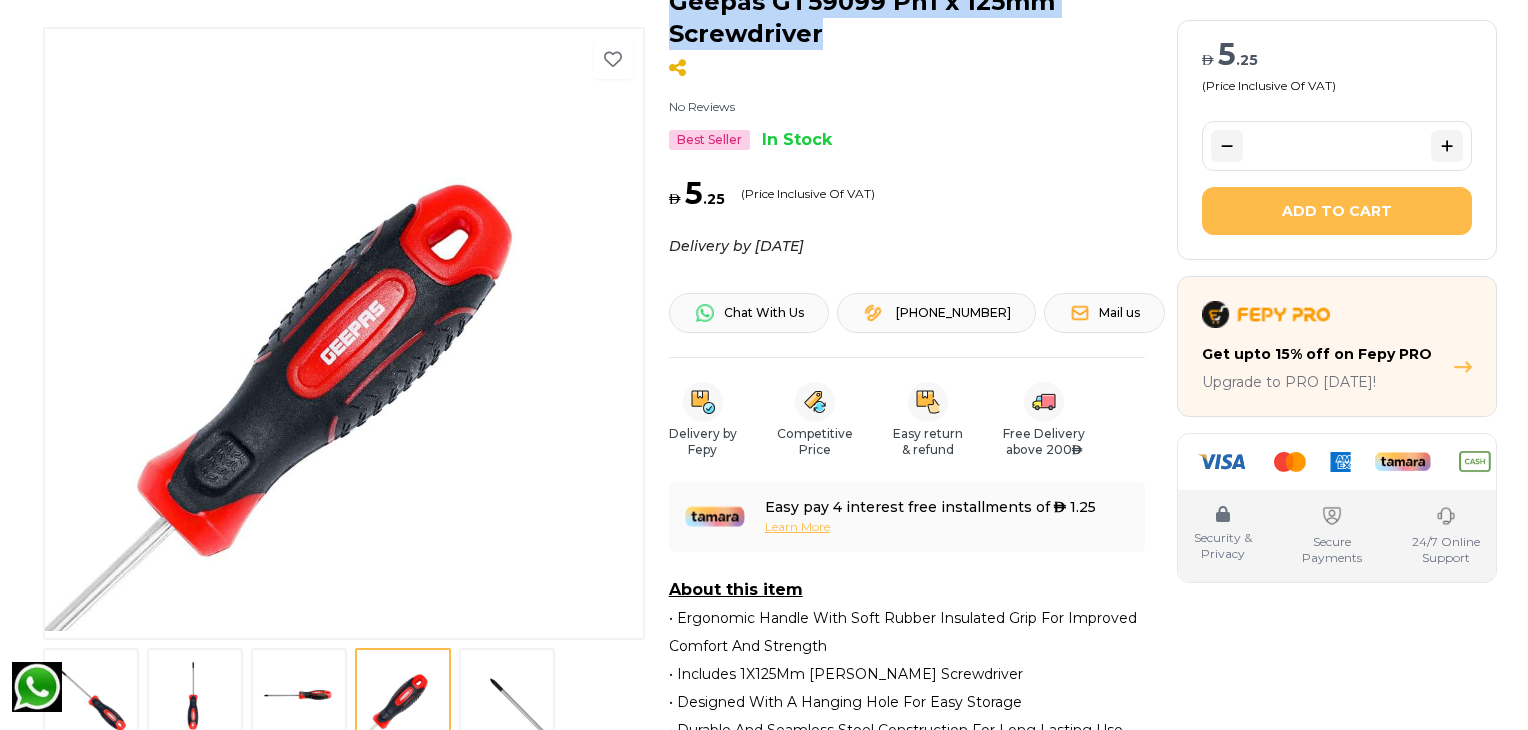 click at bounding box center [507, 696] 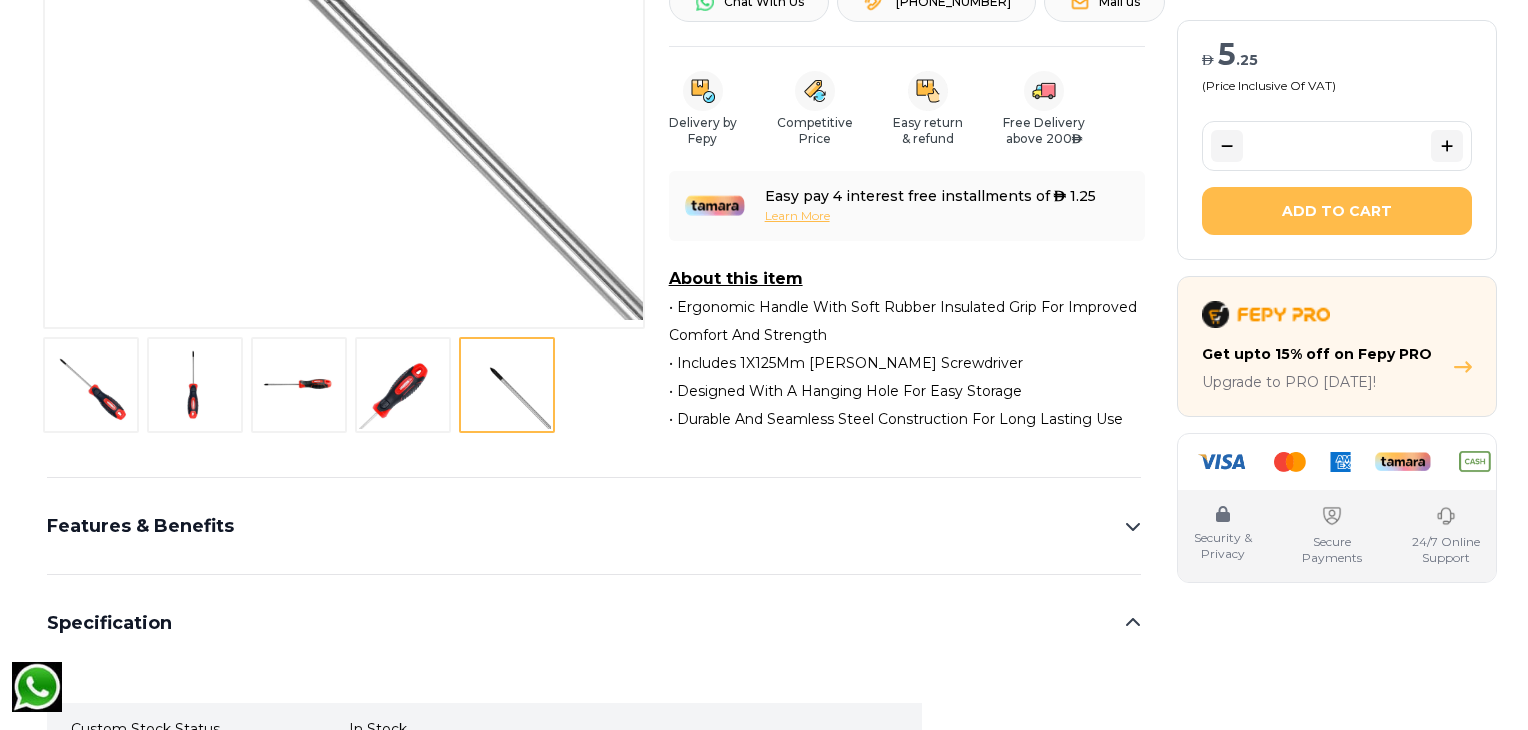 scroll, scrollTop: 632, scrollLeft: 0, axis: vertical 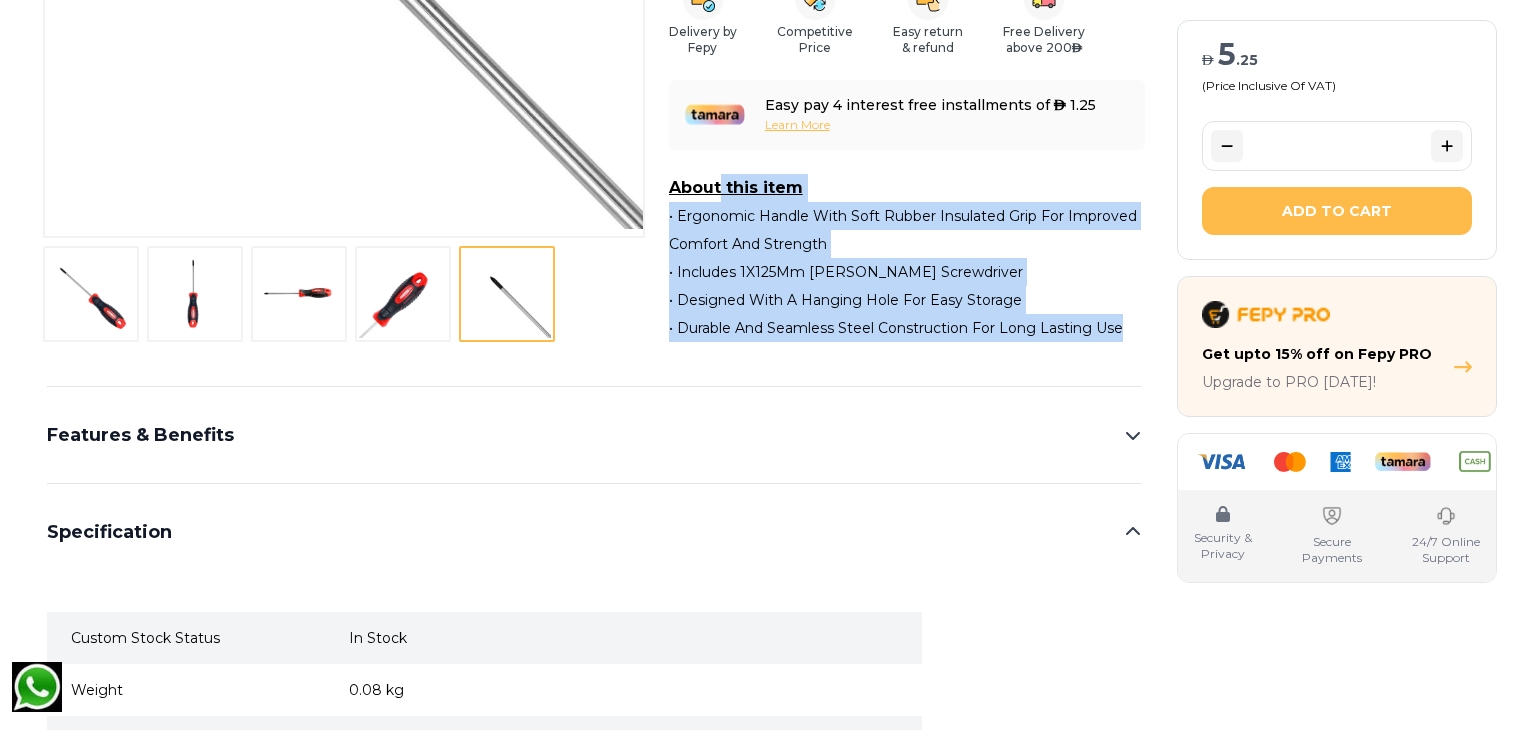 drag, startPoint x: 675, startPoint y: 221, endPoint x: 1131, endPoint y: 333, distance: 469.55298 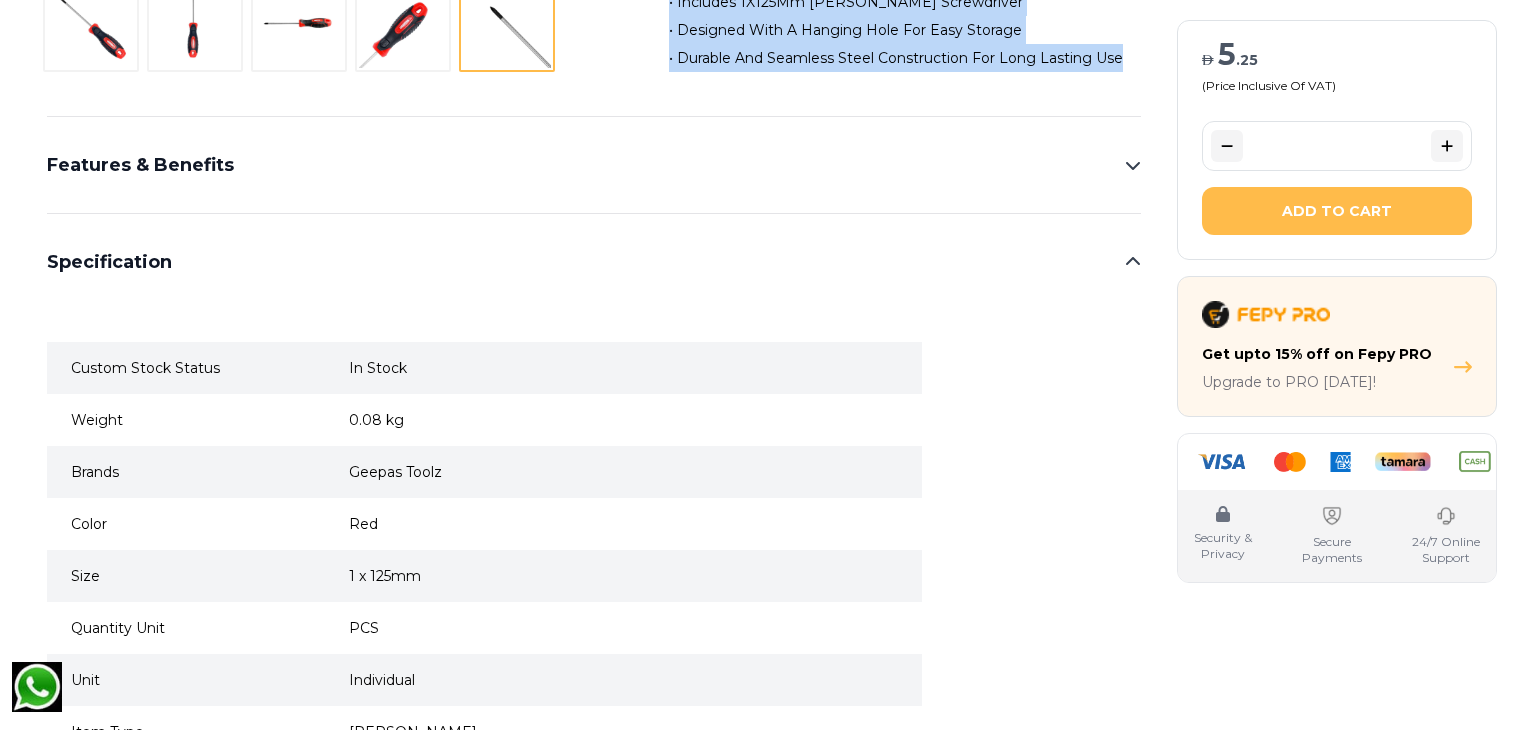 scroll, scrollTop: 916, scrollLeft: 0, axis: vertical 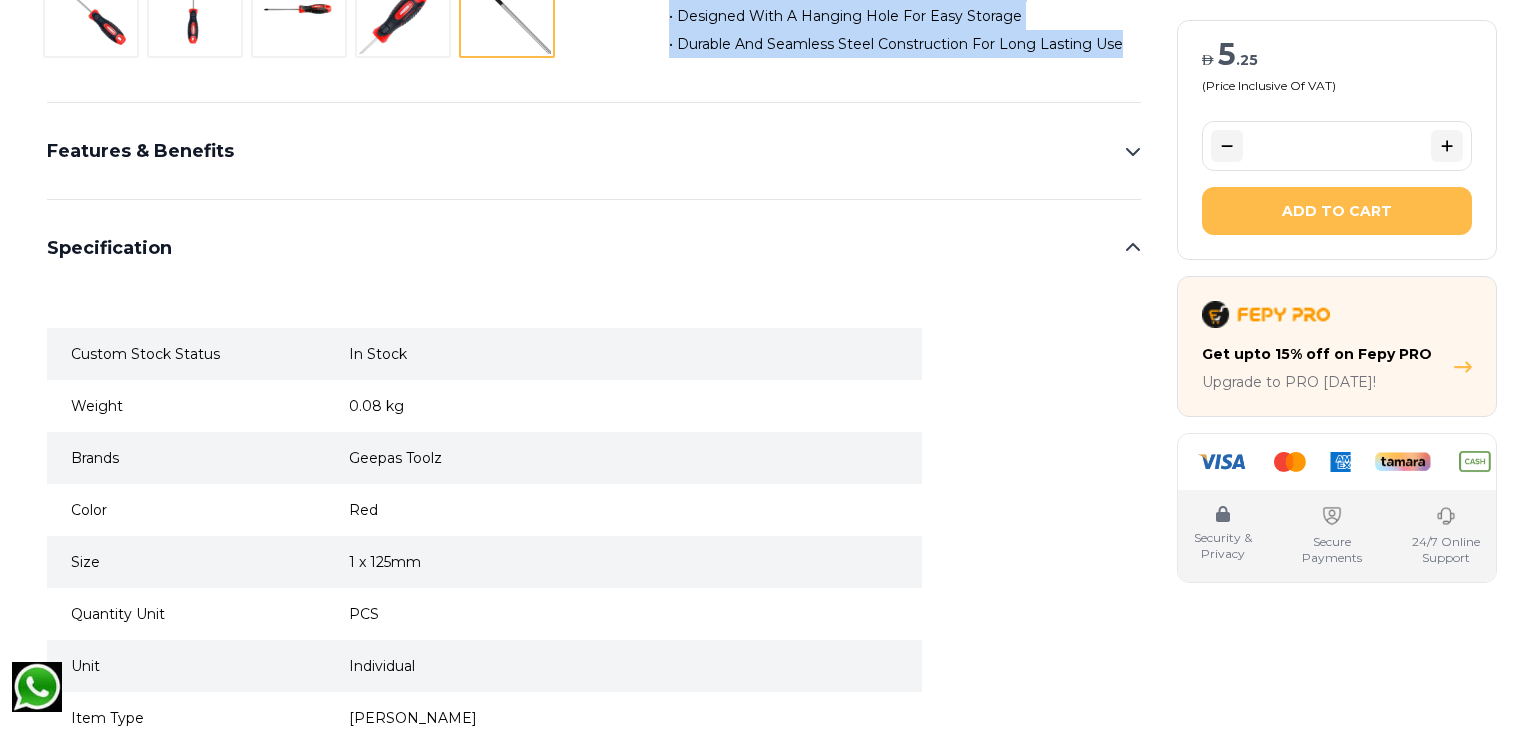 click 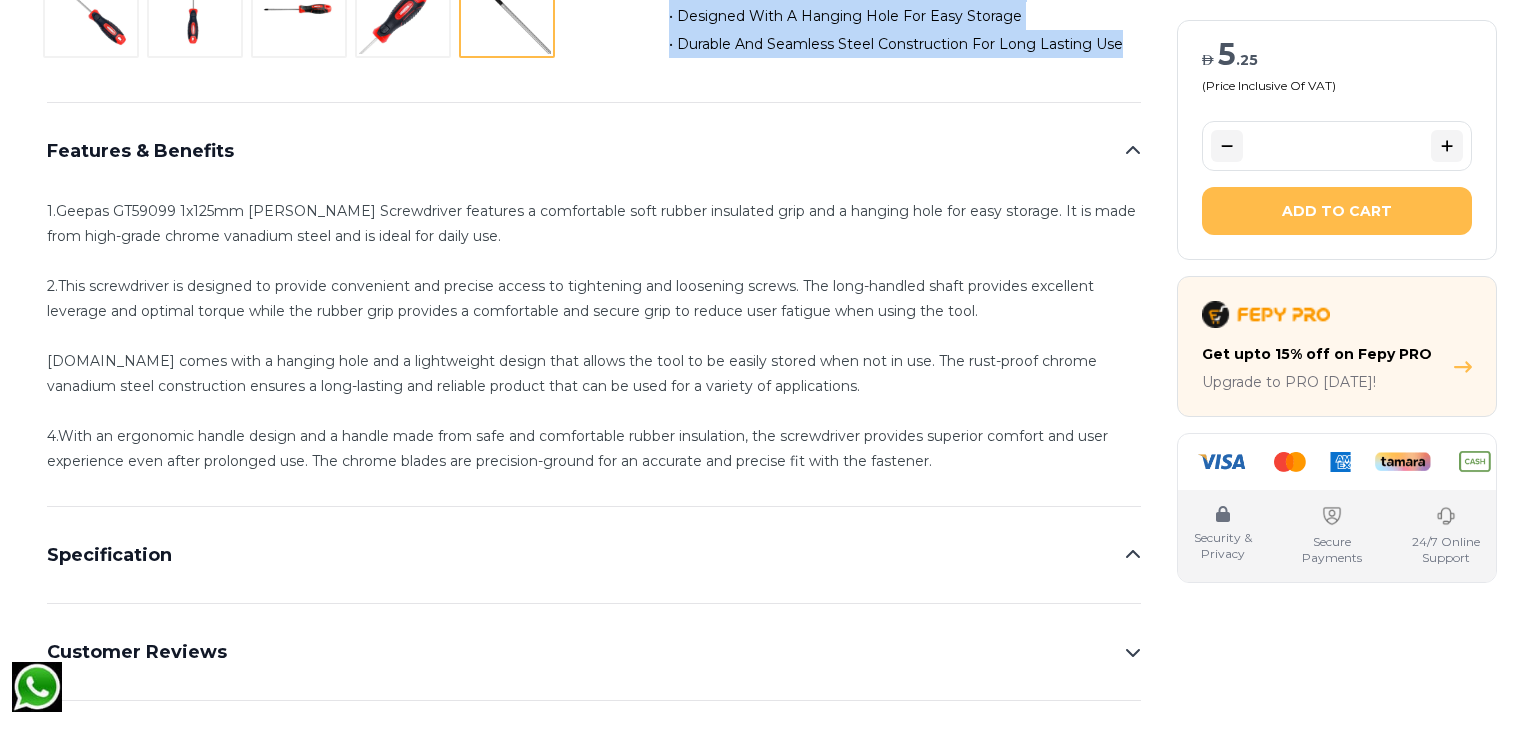 scroll, scrollTop: 1017, scrollLeft: 0, axis: vertical 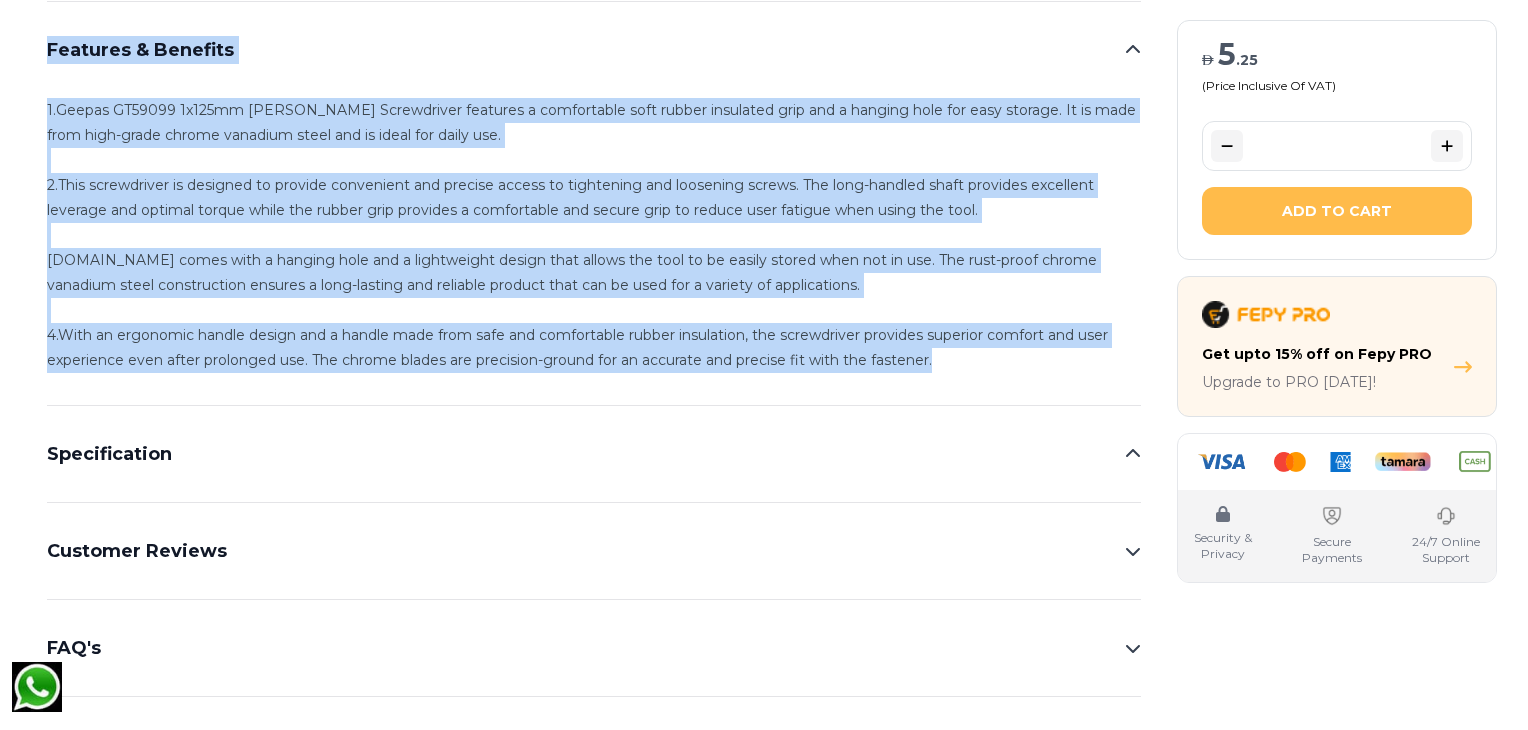 drag, startPoint x: 35, startPoint y: 49, endPoint x: 935, endPoint y: 373, distance: 956.54376 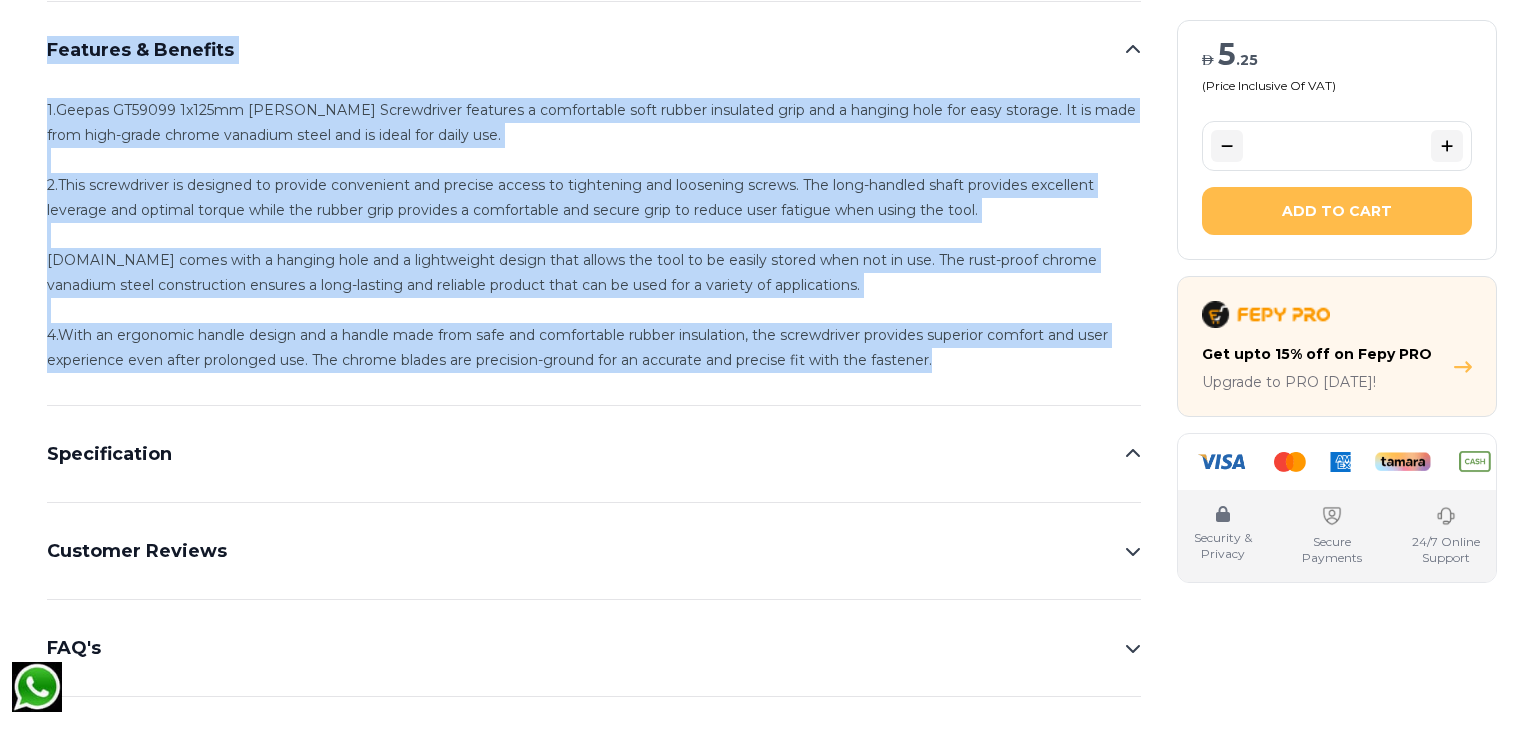 scroll, scrollTop: 916, scrollLeft: 0, axis: vertical 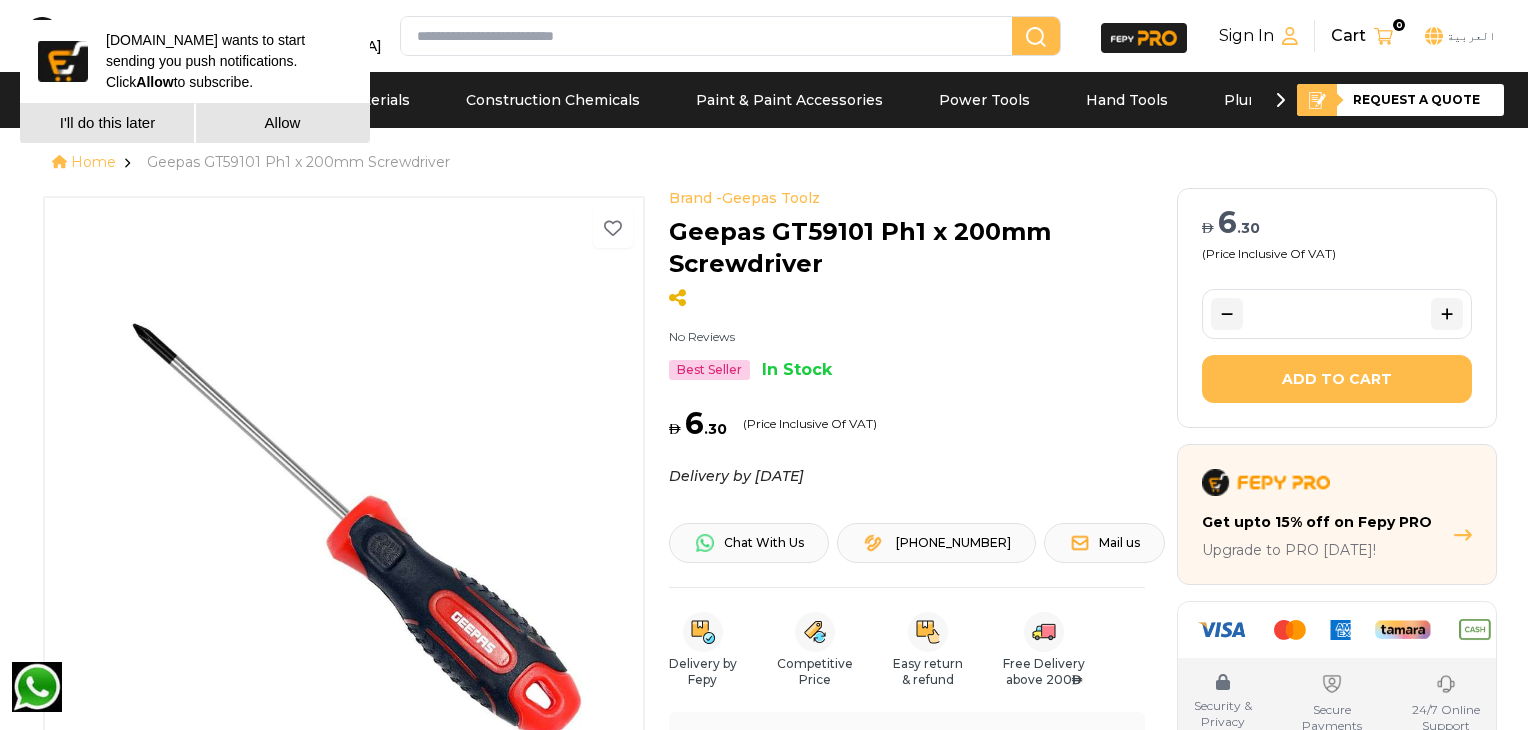 click on "I'll do this later" at bounding box center (107, 123) 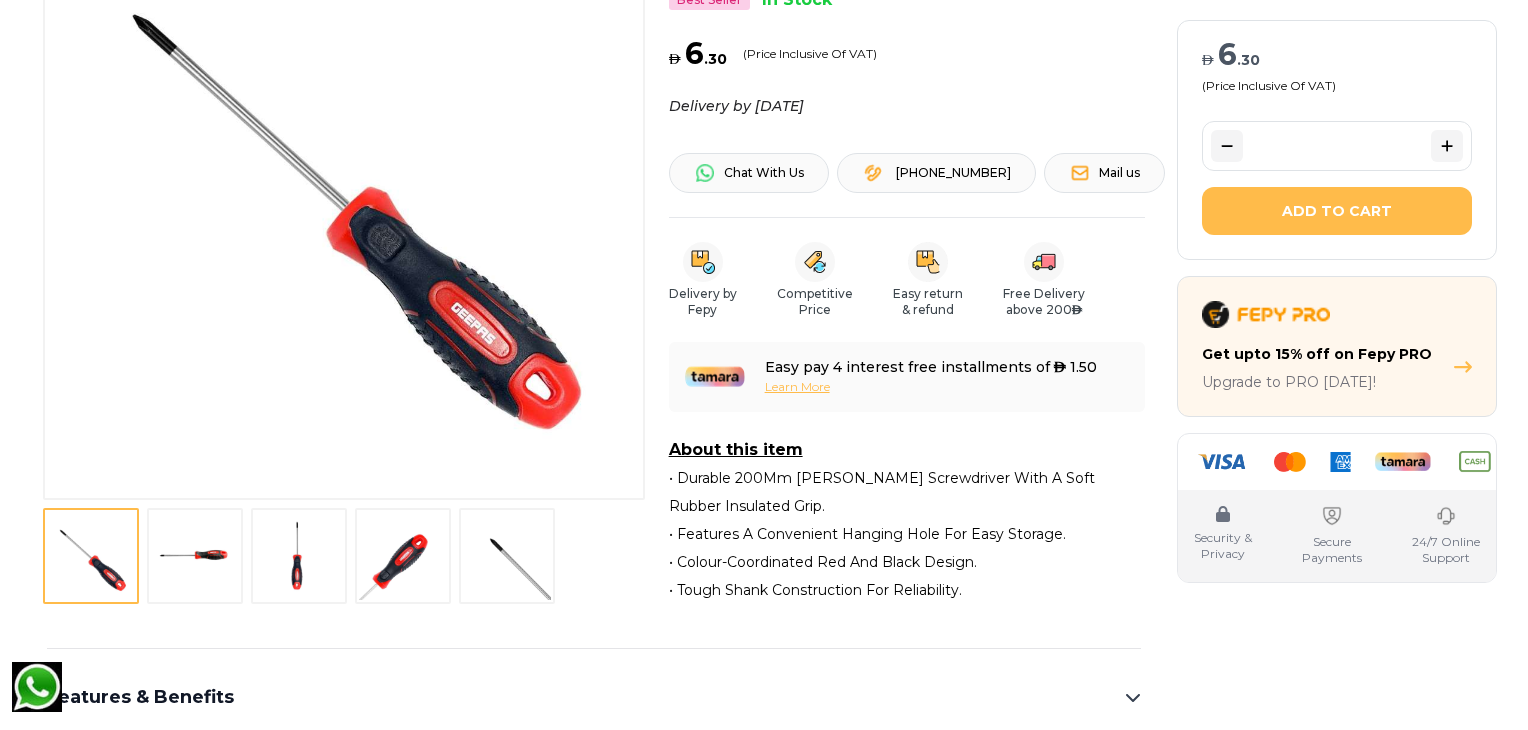 scroll, scrollTop: 420, scrollLeft: 0, axis: vertical 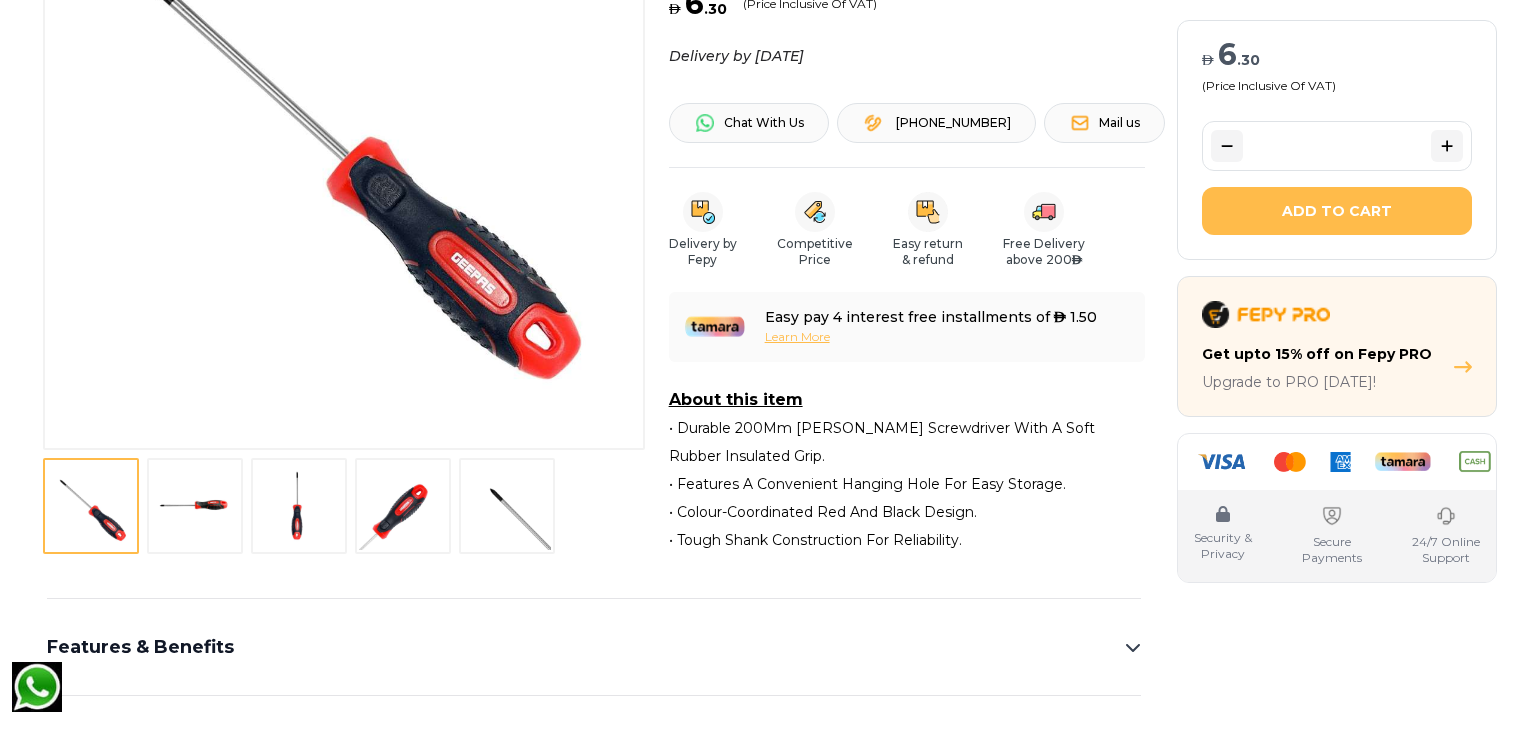 click at bounding box center [195, 506] 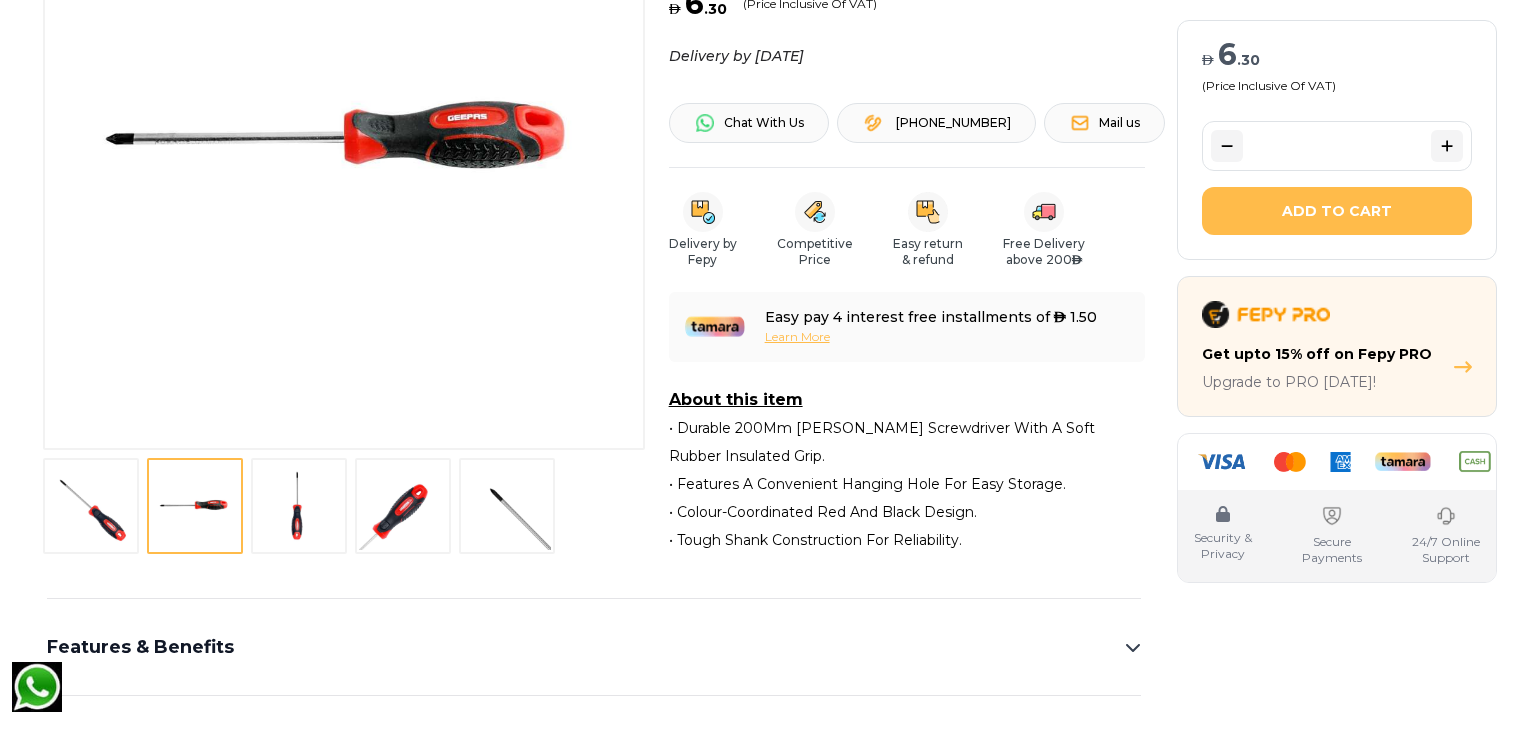 click at bounding box center (91, 506) 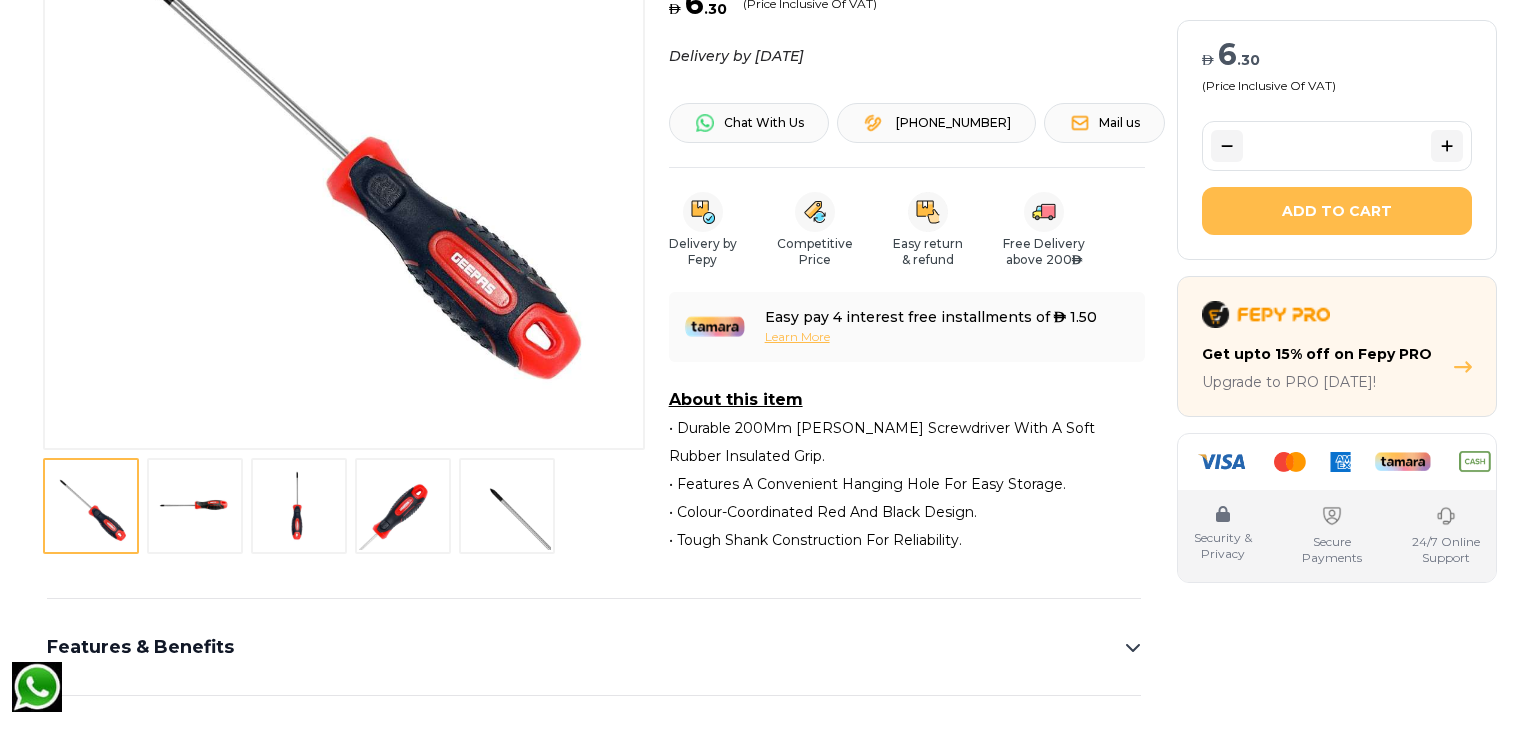 click at bounding box center [299, 506] 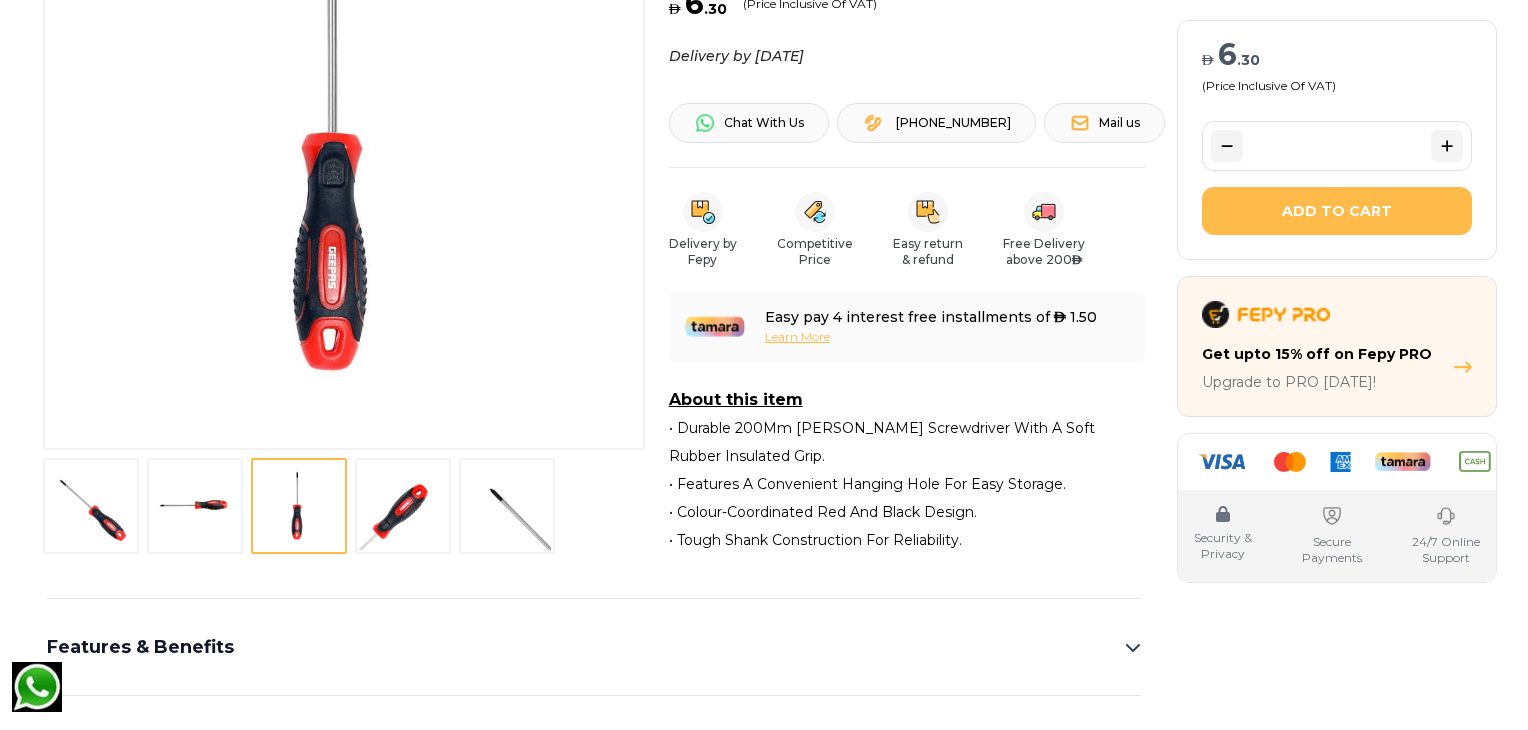 click at bounding box center [403, 506] 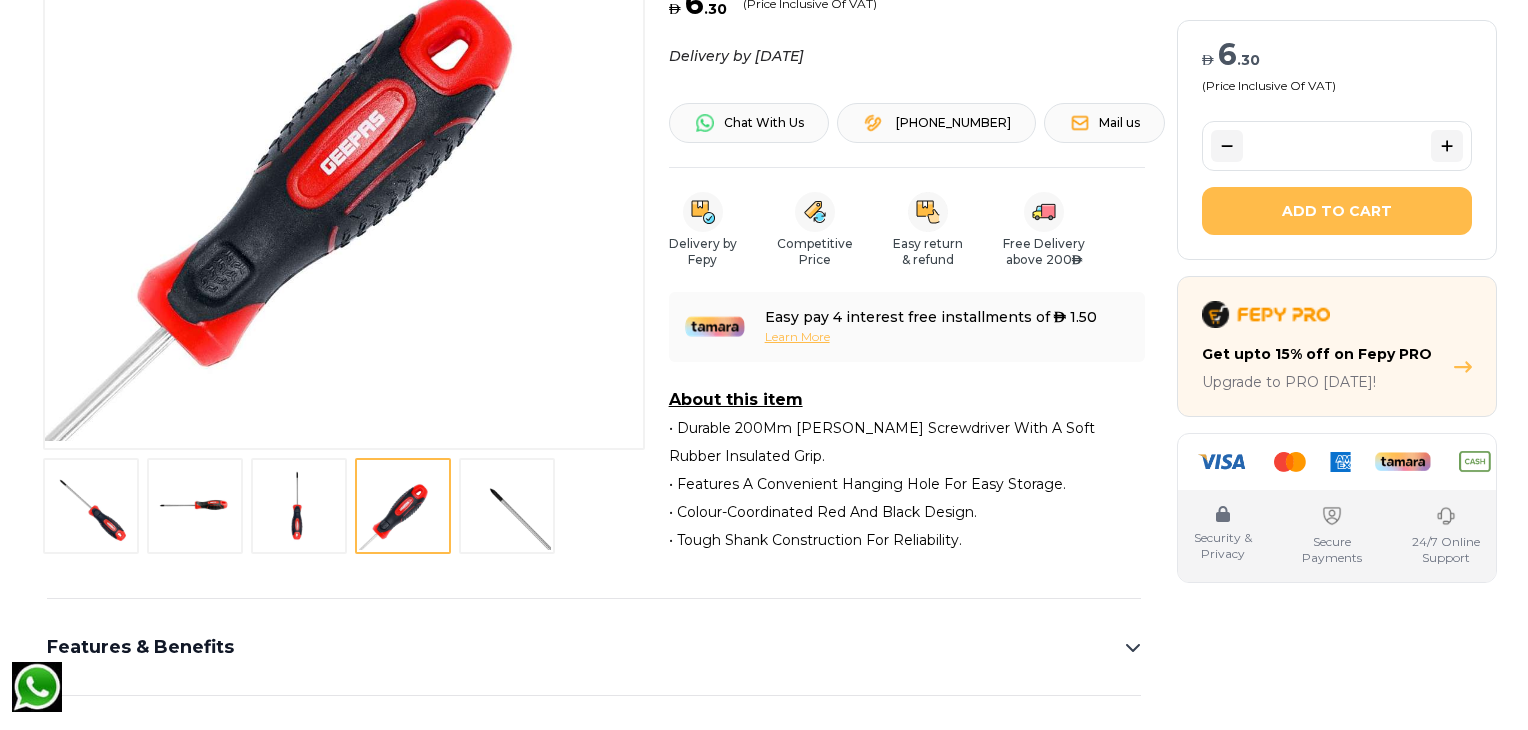 click at bounding box center (507, 506) 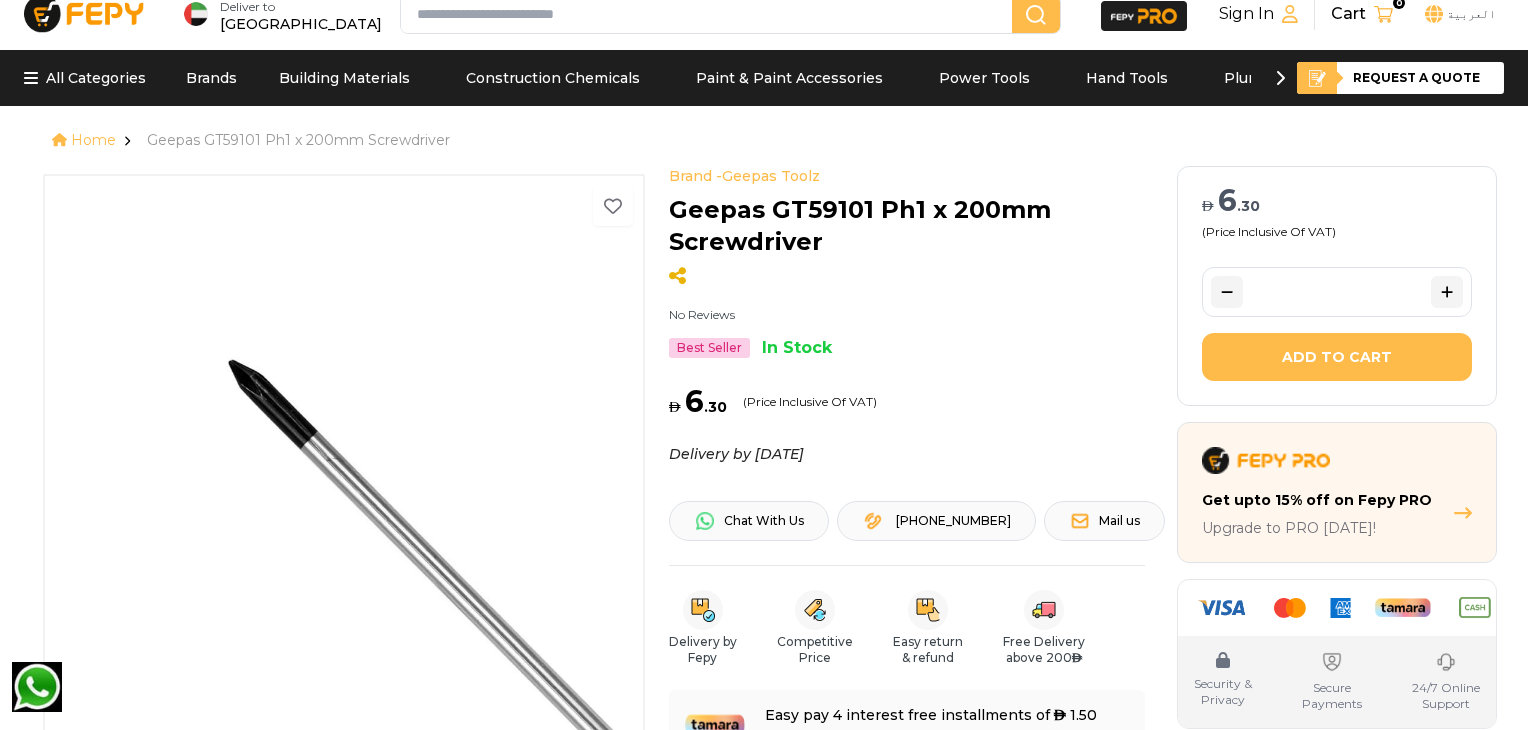 scroll, scrollTop: 0, scrollLeft: 0, axis: both 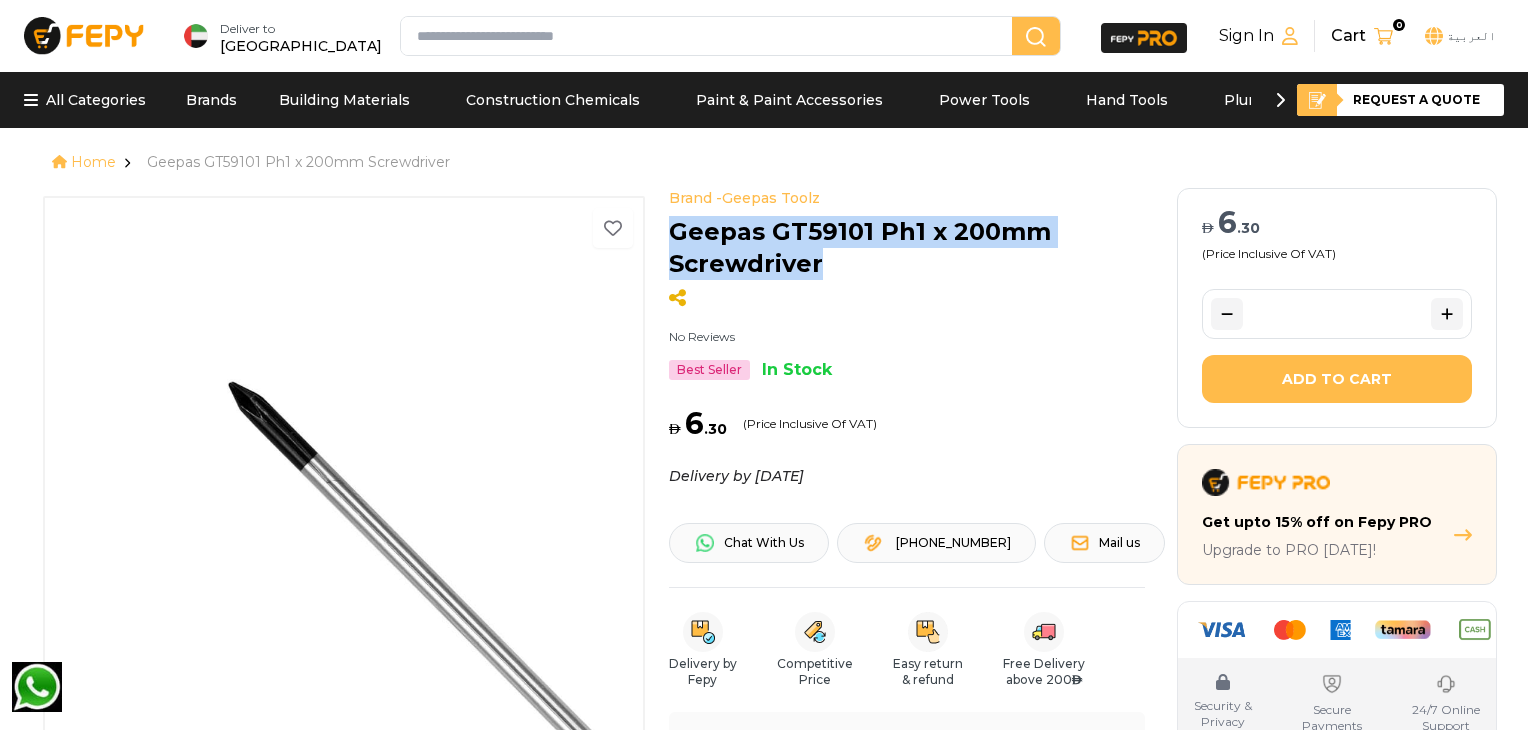 drag, startPoint x: 672, startPoint y: 234, endPoint x: 844, endPoint y: 266, distance: 174.95142 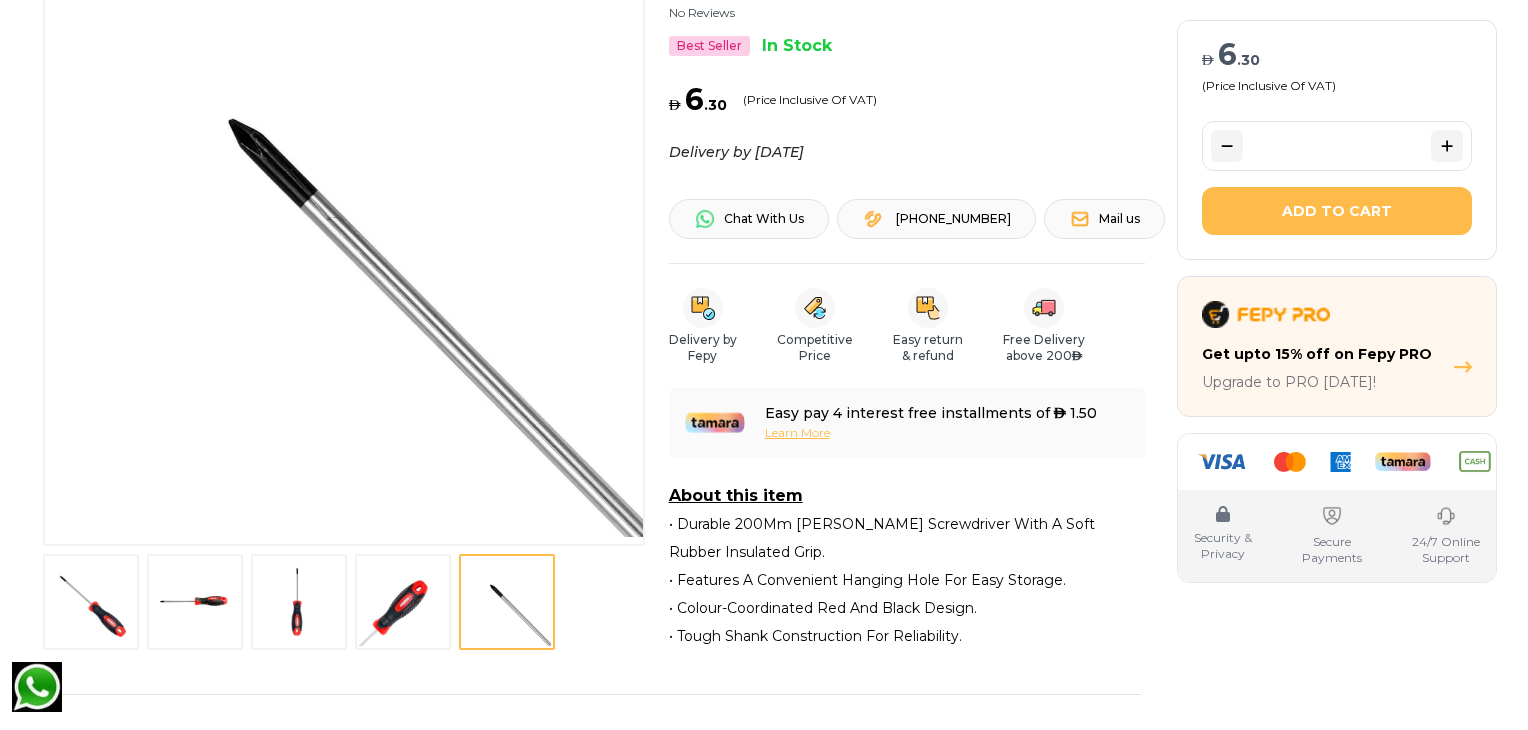 scroll, scrollTop: 464, scrollLeft: 0, axis: vertical 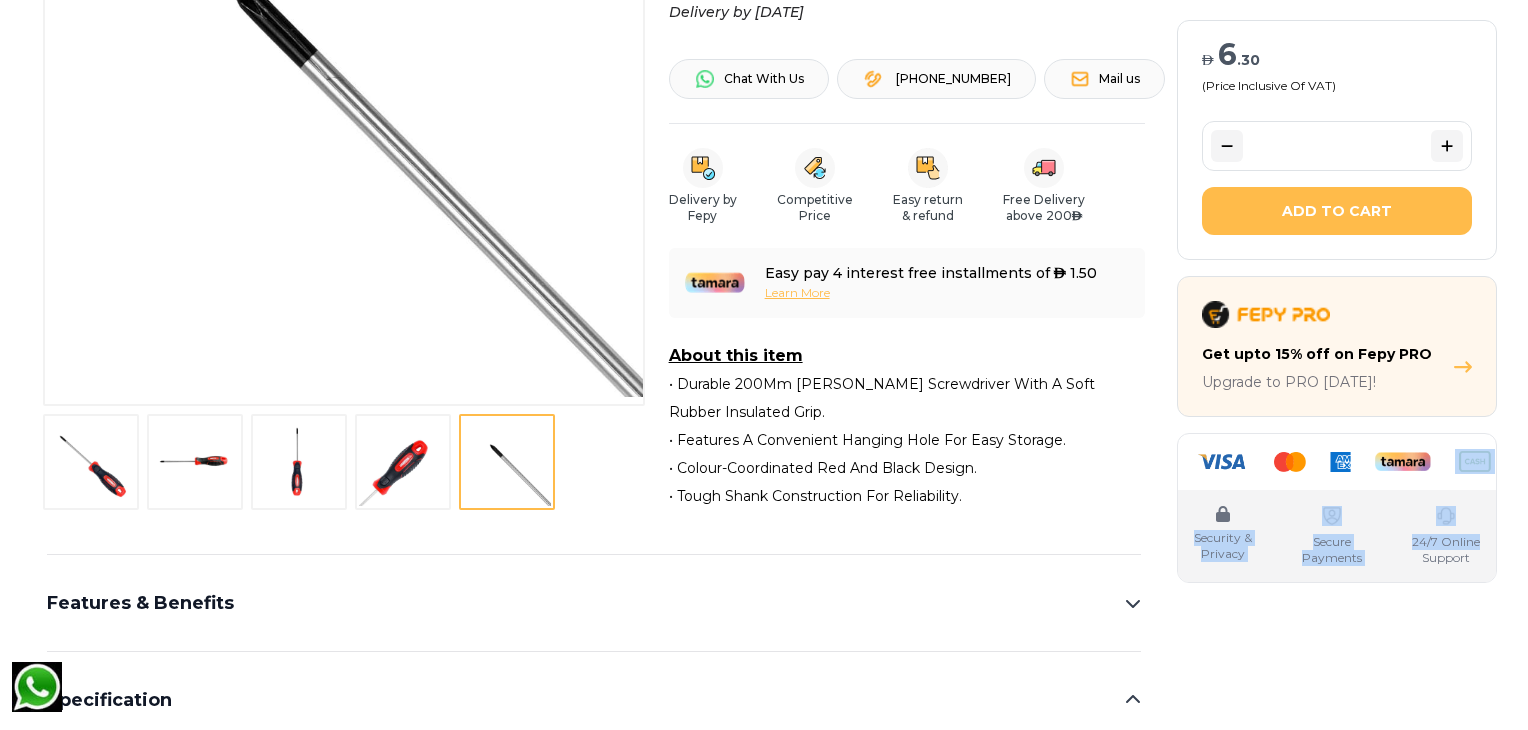 drag, startPoint x: 1526, startPoint y: 160, endPoint x: 1526, endPoint y: 209, distance: 49 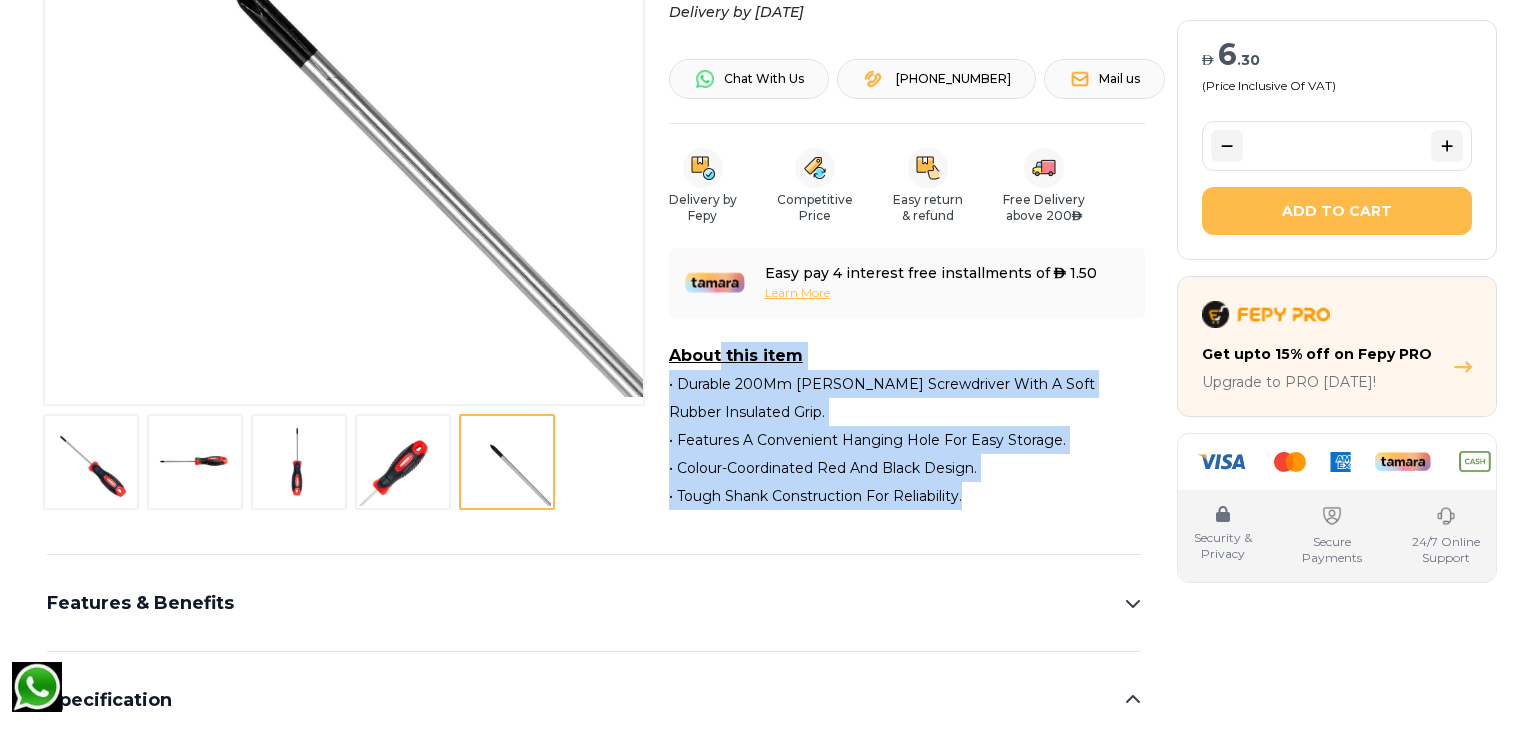 click on "Brand -  Geepas Toolz No Reviews Best Seller In Stock   1 2 3 4 5   Brand -  Geepas Toolz Geepas GT59101 Ph1 x 200mm Screwdriver No Reviews Best Seller In Stock AED 6 . 30  (Price Inclusive Of VAT) Delivery by   Saturday, 12 Jul   Security &   Privacy Secure   Payments 24/7 Online   Support Chat With Us +971566118671 Mail us Delivery by  Fepy Competitive  Price Easy return  & refund Free Delivery  above 200  AED   Easy pay 4 interest free installments of   AED     1.50   Learn More
About this item
• Durable 200Mm Phillips Screwdriver With A Soft Rubber Insulated Grip. • Features A Convenient Hanging Hole For Easy Storage. • Colour-Coordinated Red And Black Design. • Tough Shank Construction For Reliability." at bounding box center (594, 129) 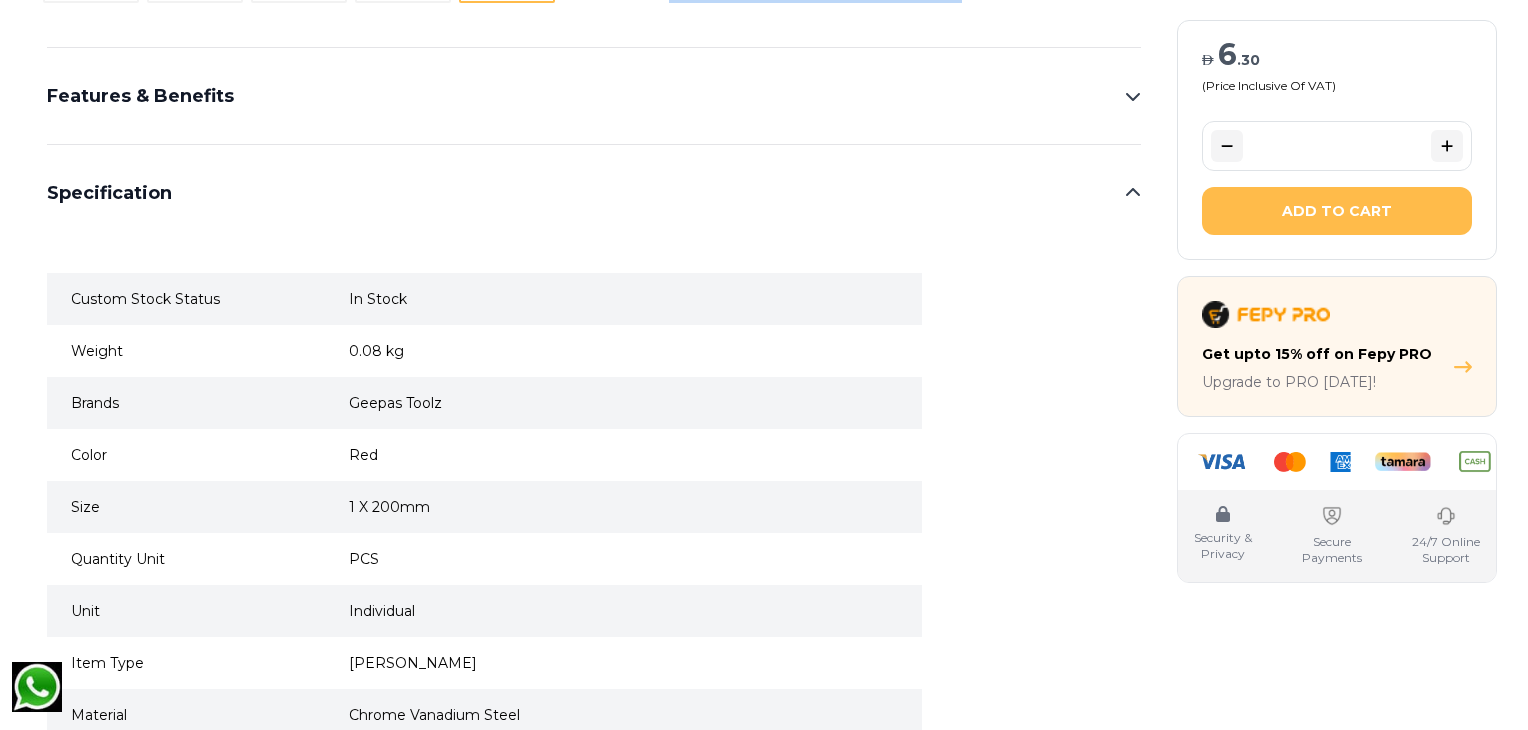 scroll, scrollTop: 997, scrollLeft: 0, axis: vertical 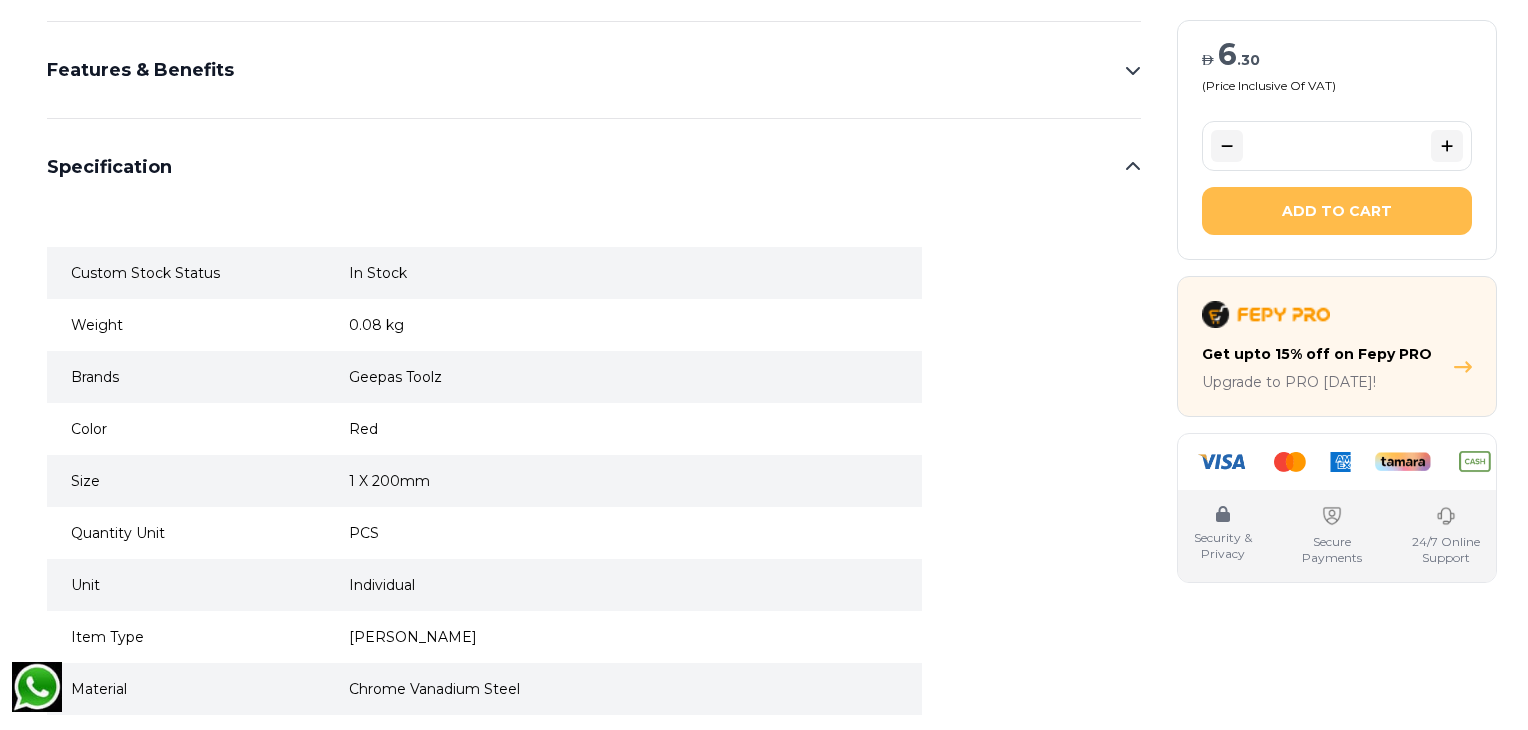 click 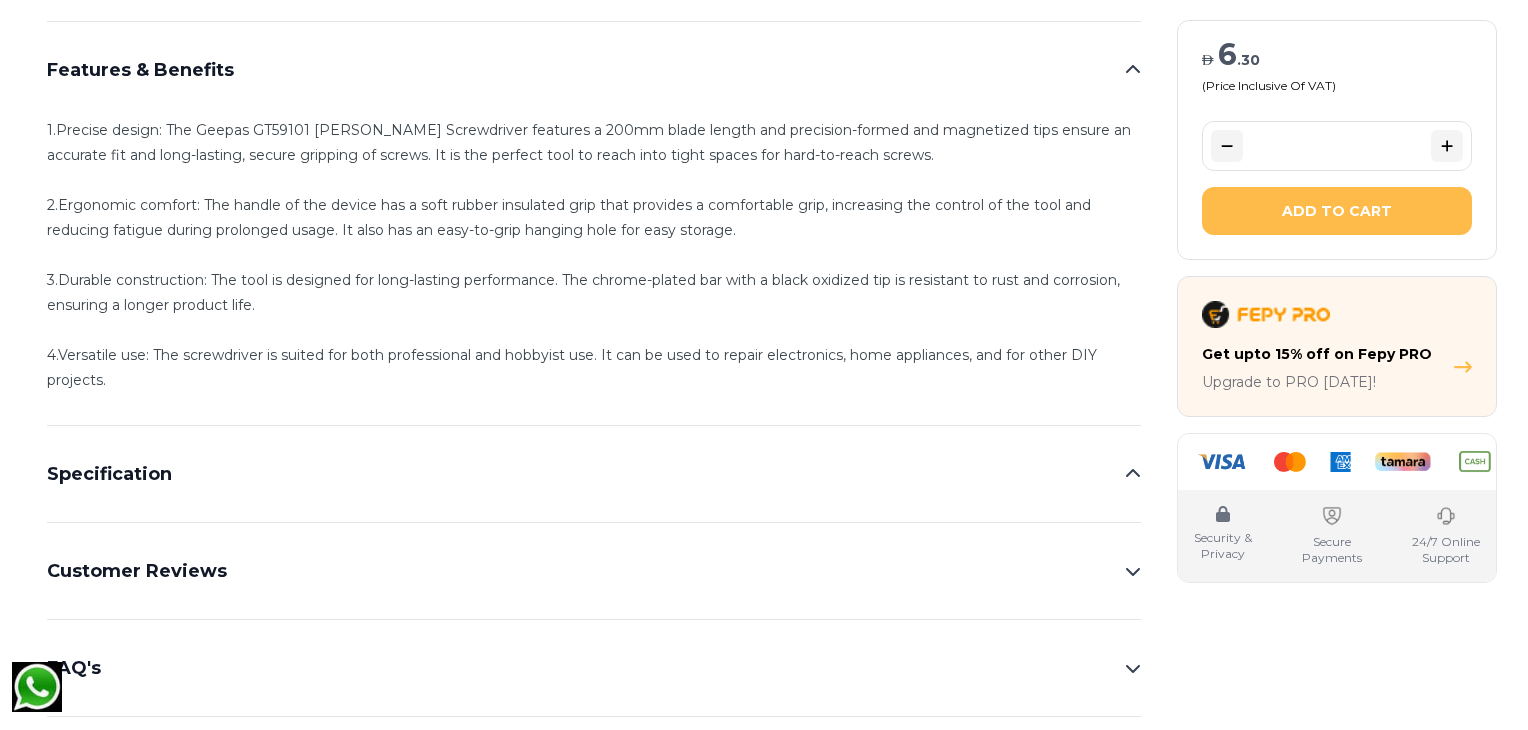 scroll, scrollTop: 1017, scrollLeft: 0, axis: vertical 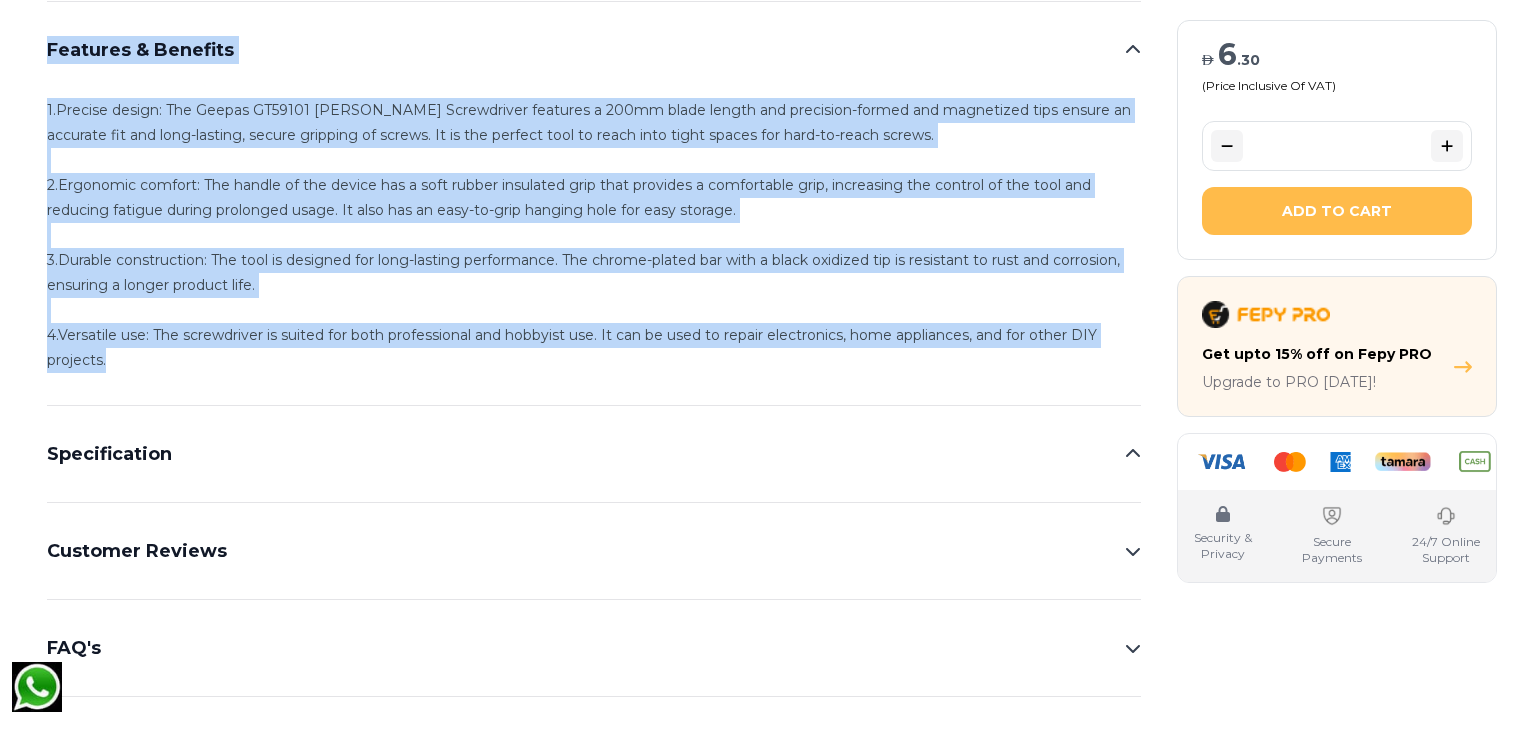 drag, startPoint x: 39, startPoint y: 38, endPoint x: 114, endPoint y: 365, distance: 335.4907 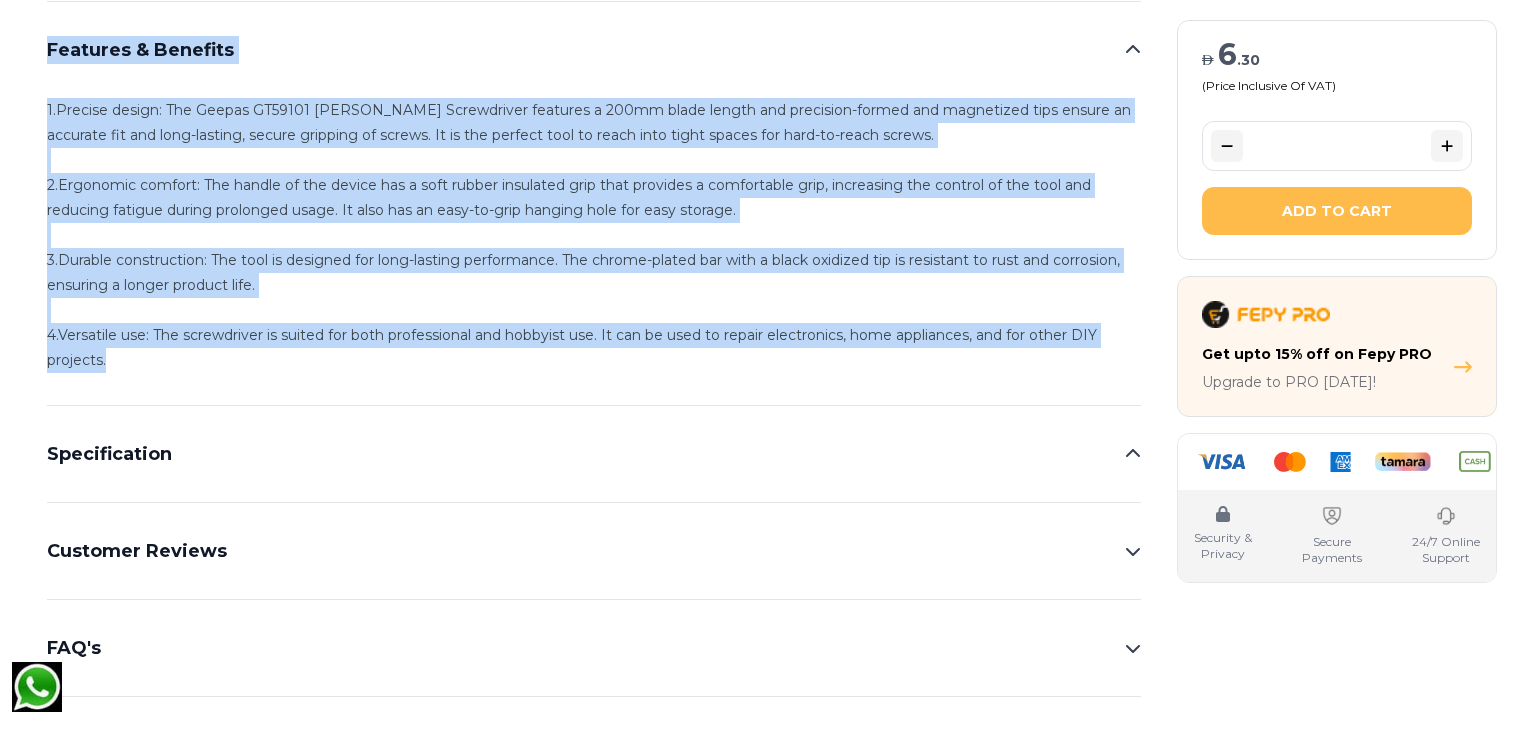 scroll, scrollTop: 997, scrollLeft: 0, axis: vertical 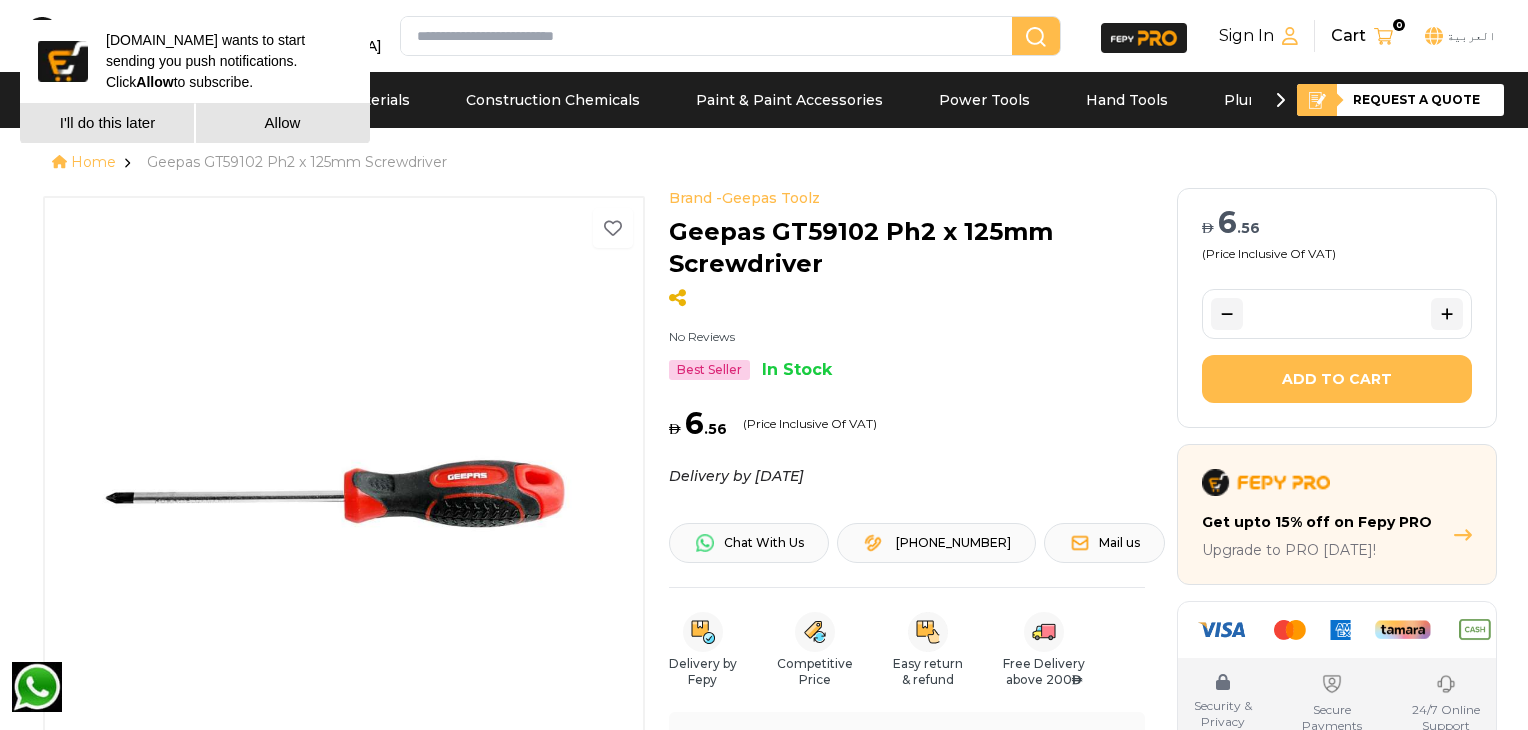 click on "I'll do this later" at bounding box center (107, 123) 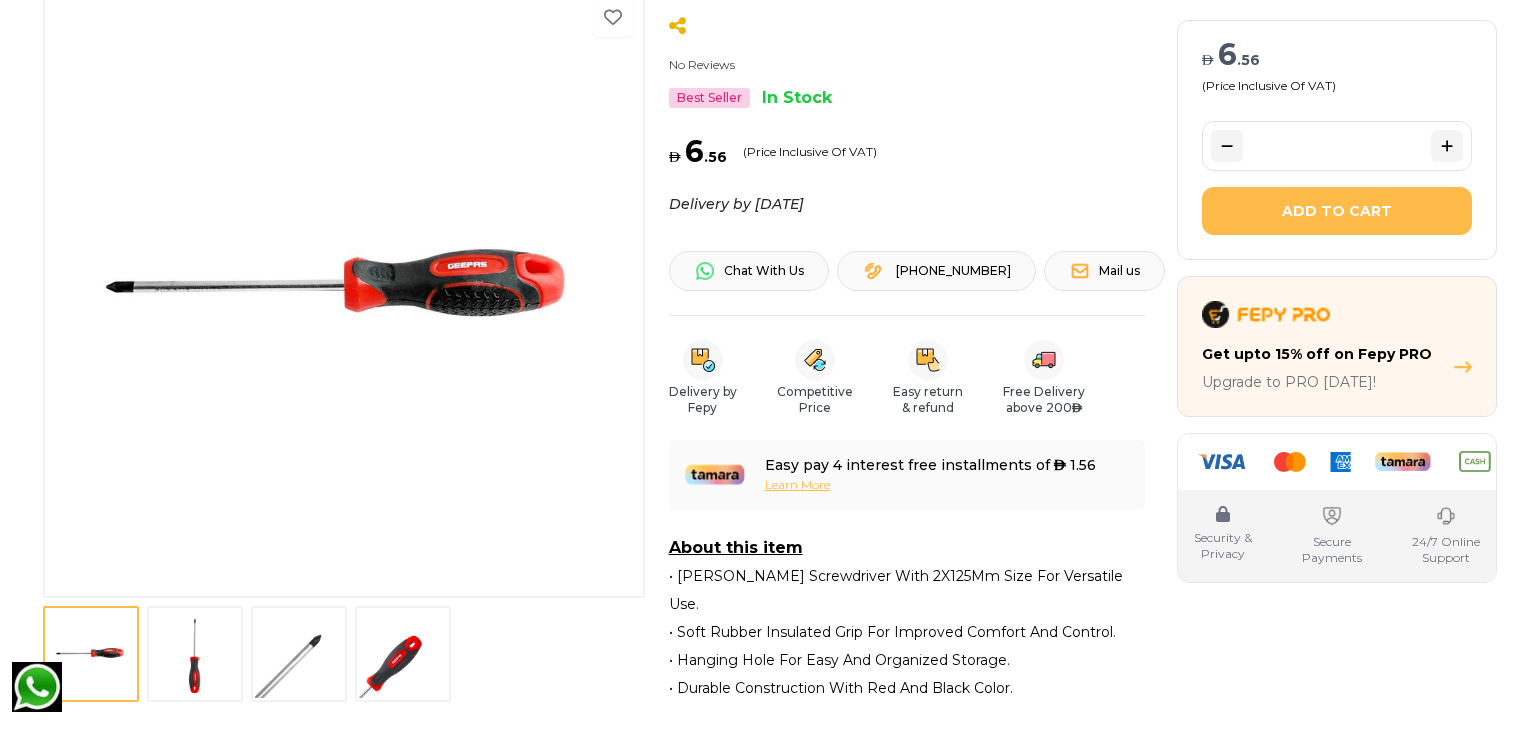 scroll, scrollTop: 278, scrollLeft: 0, axis: vertical 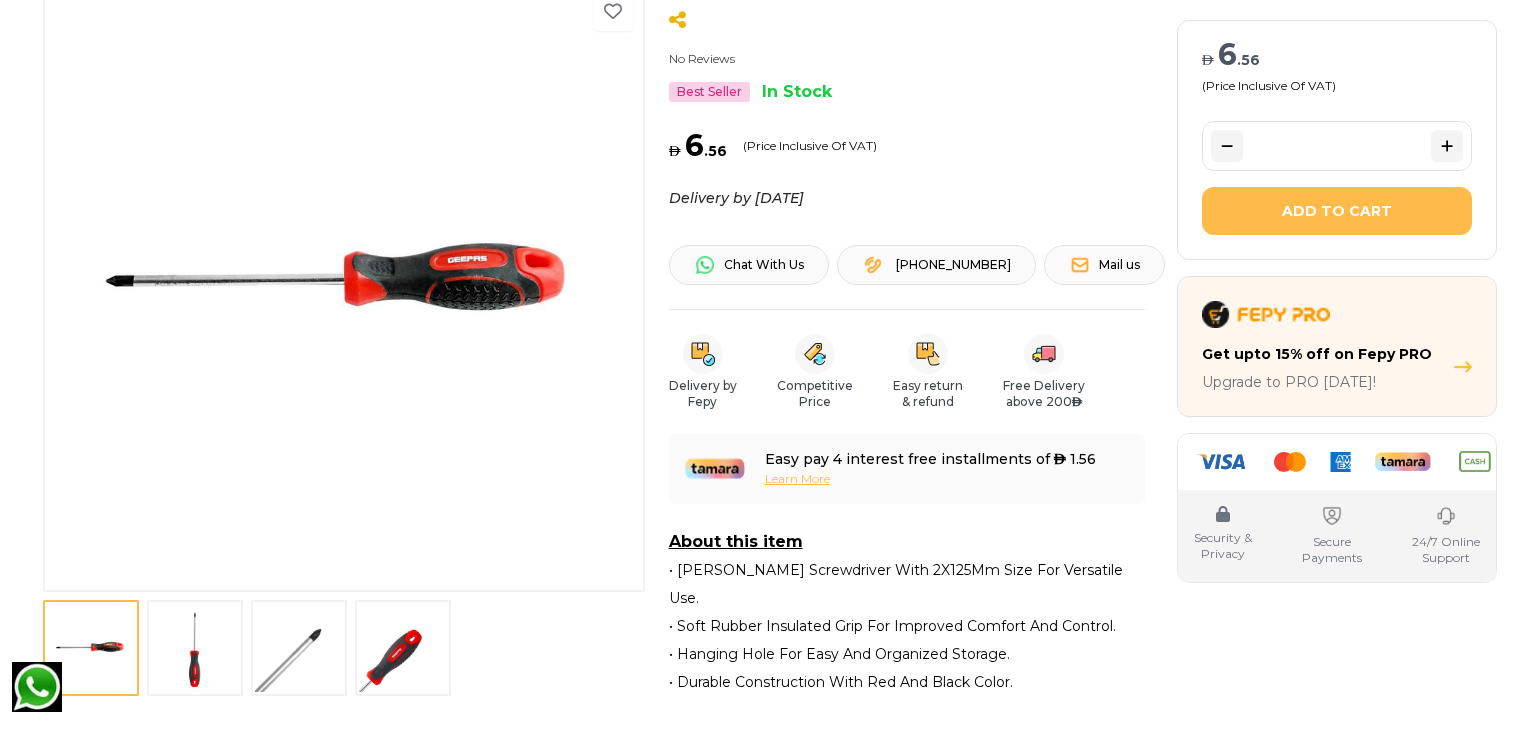 click at bounding box center [195, 648] 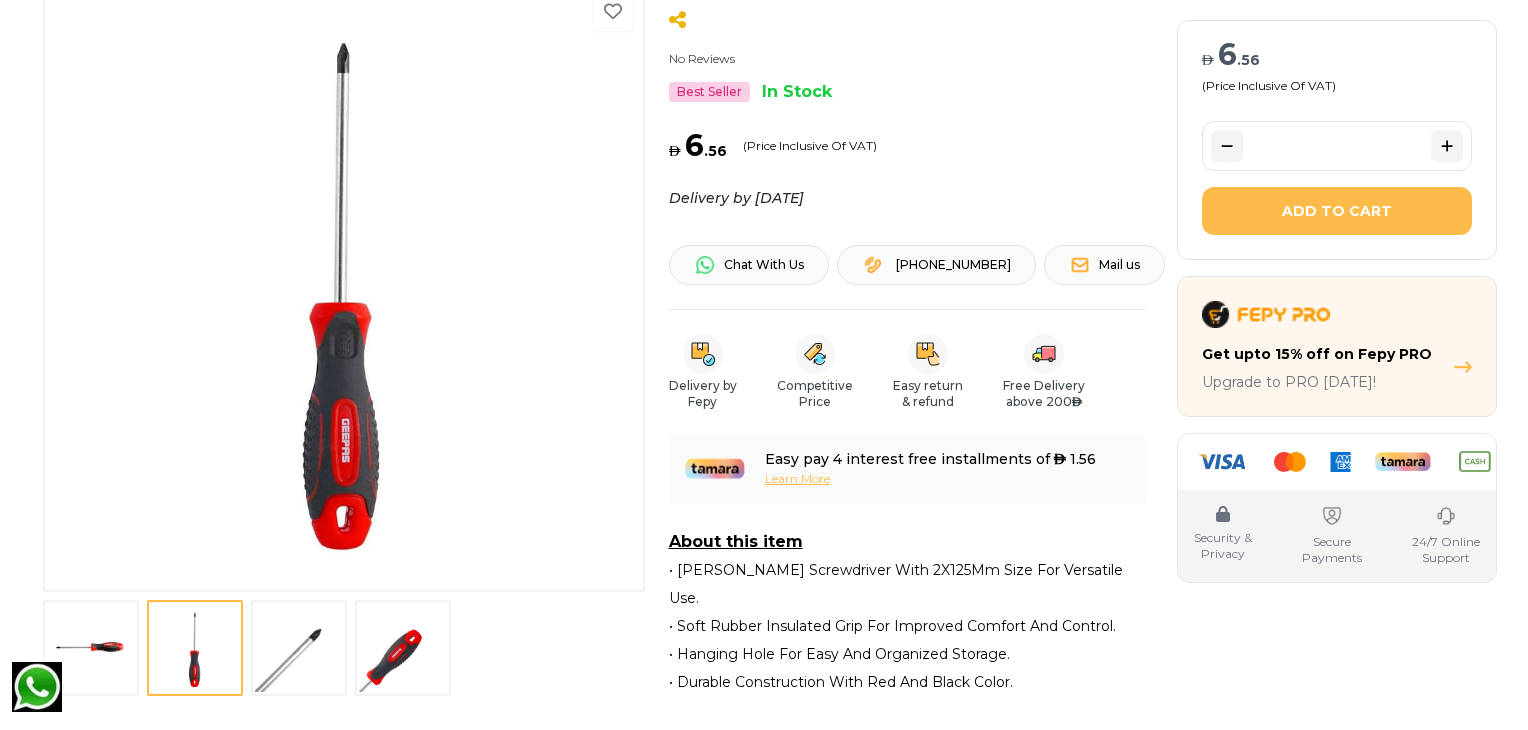click at bounding box center (299, 648) 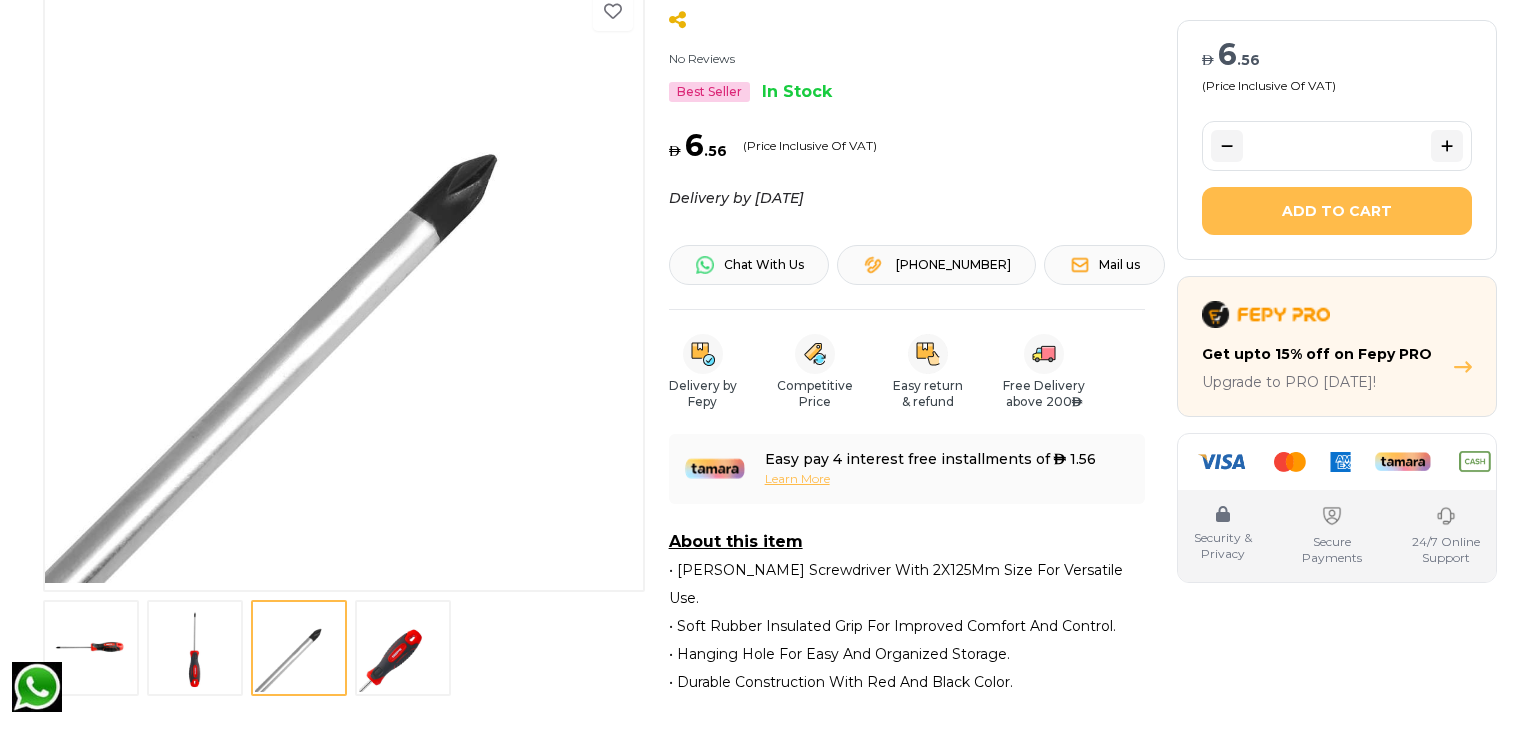click at bounding box center [403, 648] 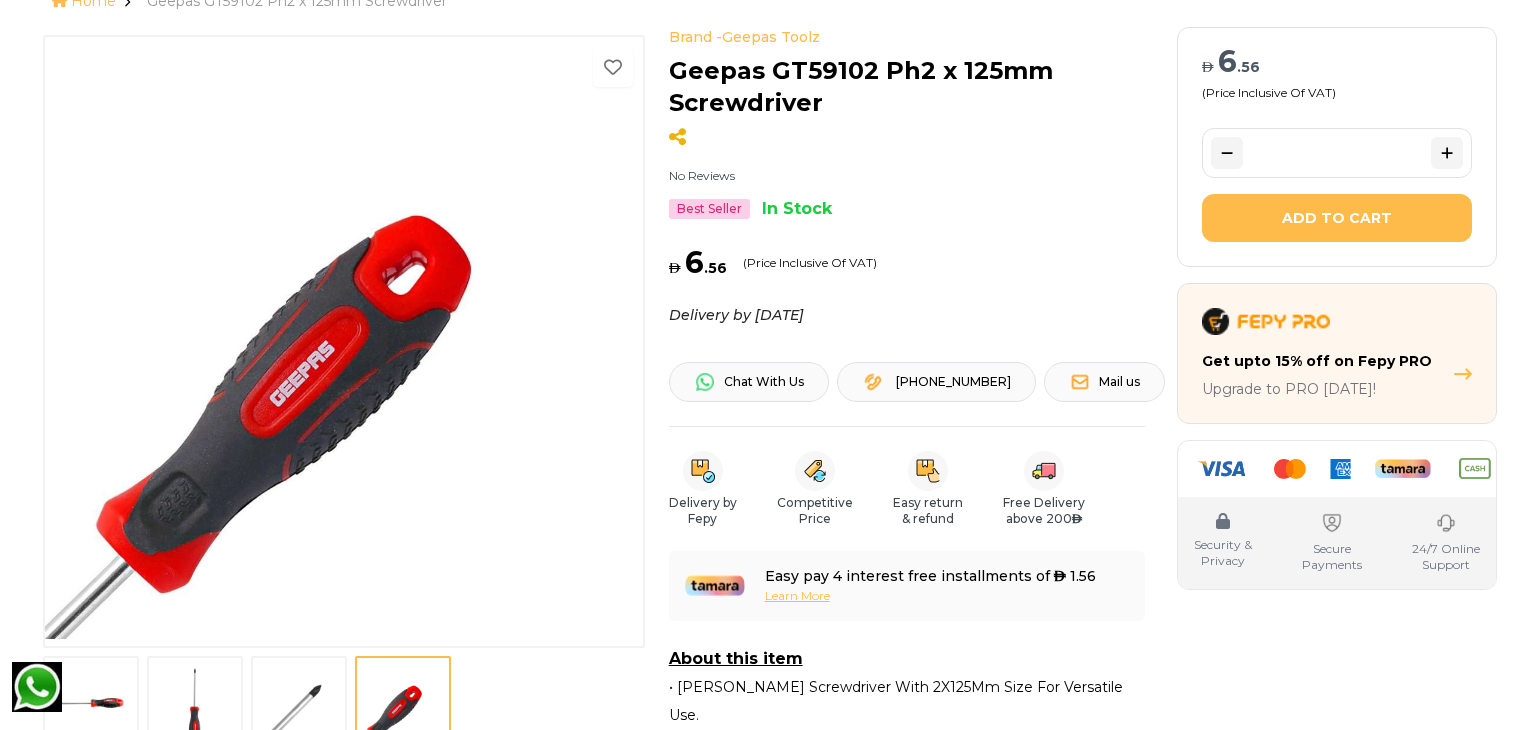 scroll, scrollTop: 53, scrollLeft: 0, axis: vertical 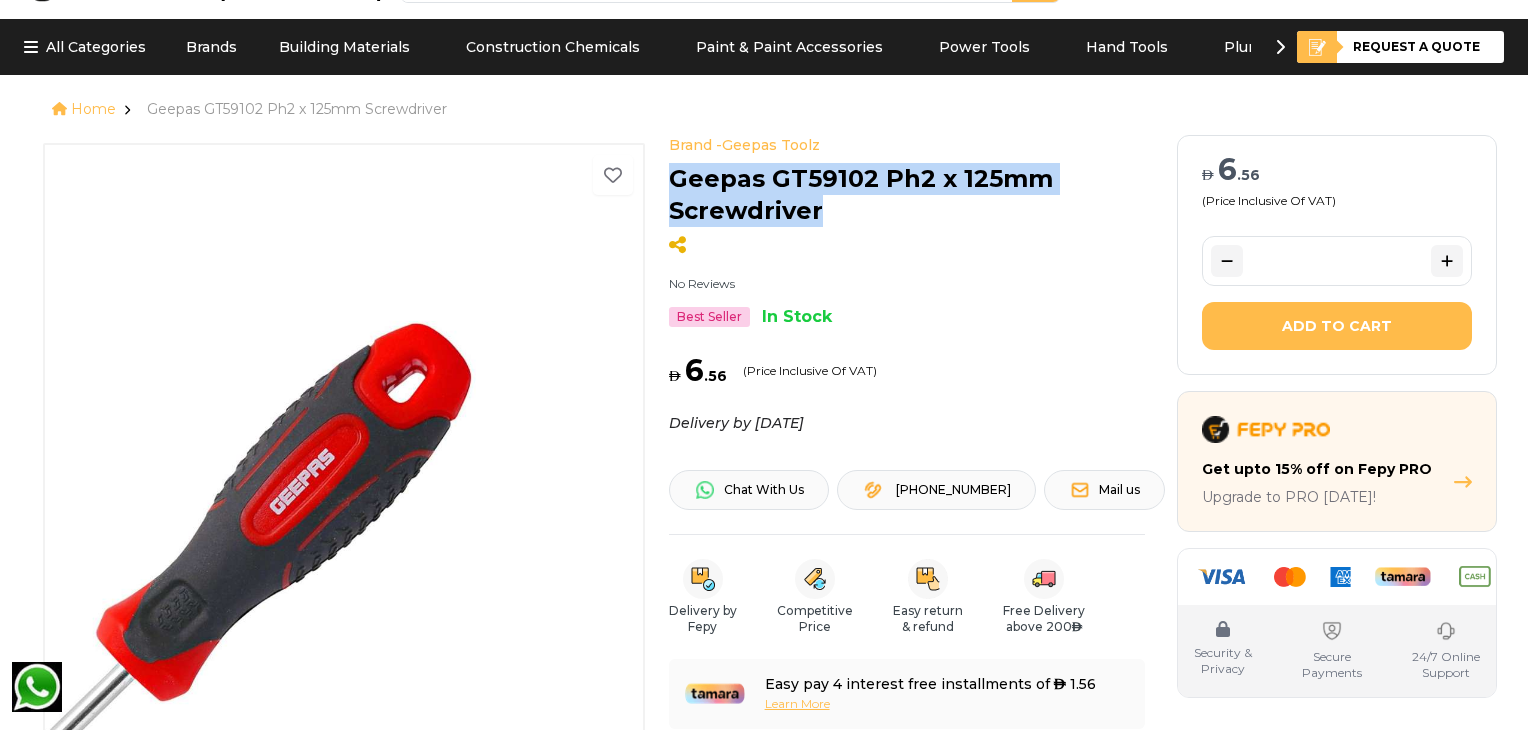 drag, startPoint x: 669, startPoint y: 171, endPoint x: 825, endPoint y: 211, distance: 161.04657 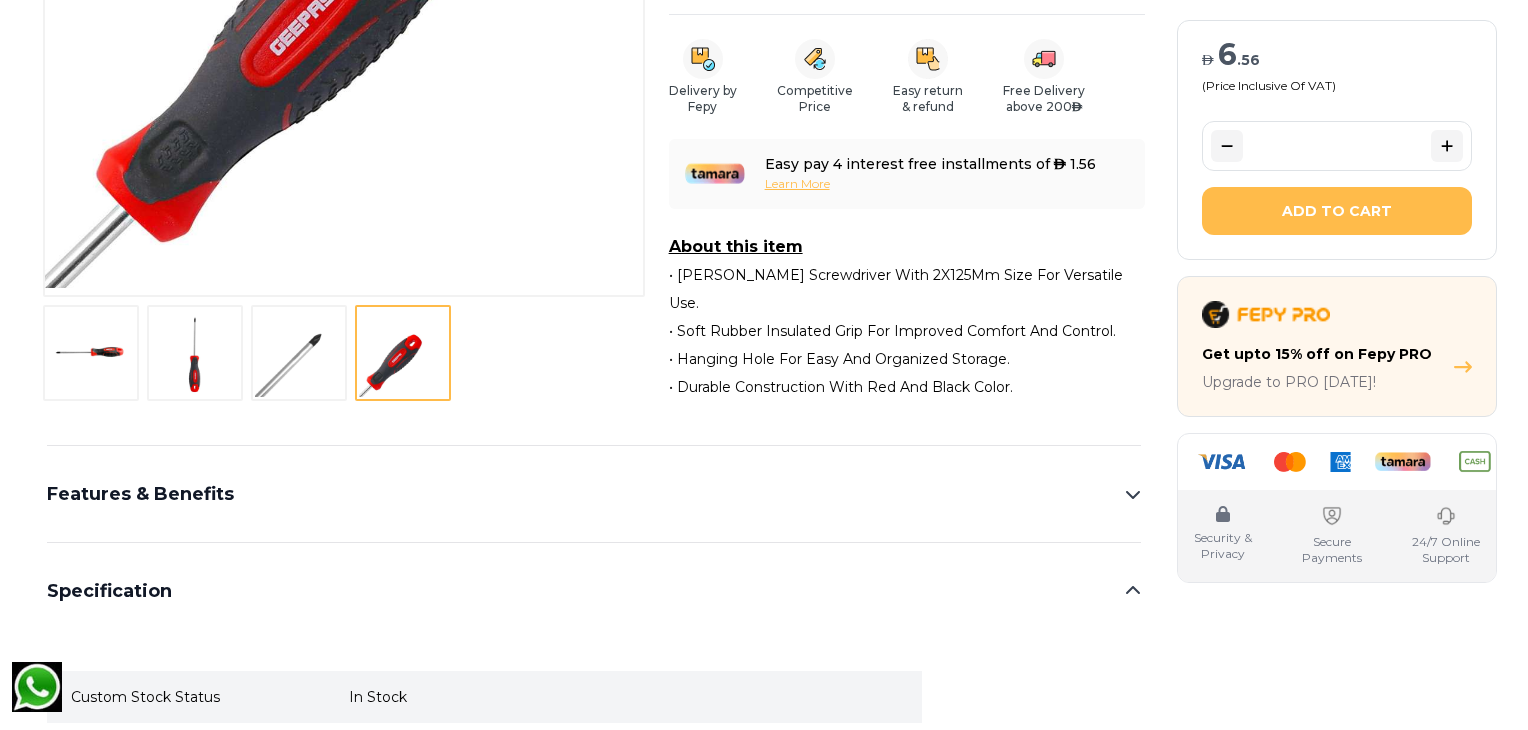 scroll, scrollTop: 609, scrollLeft: 0, axis: vertical 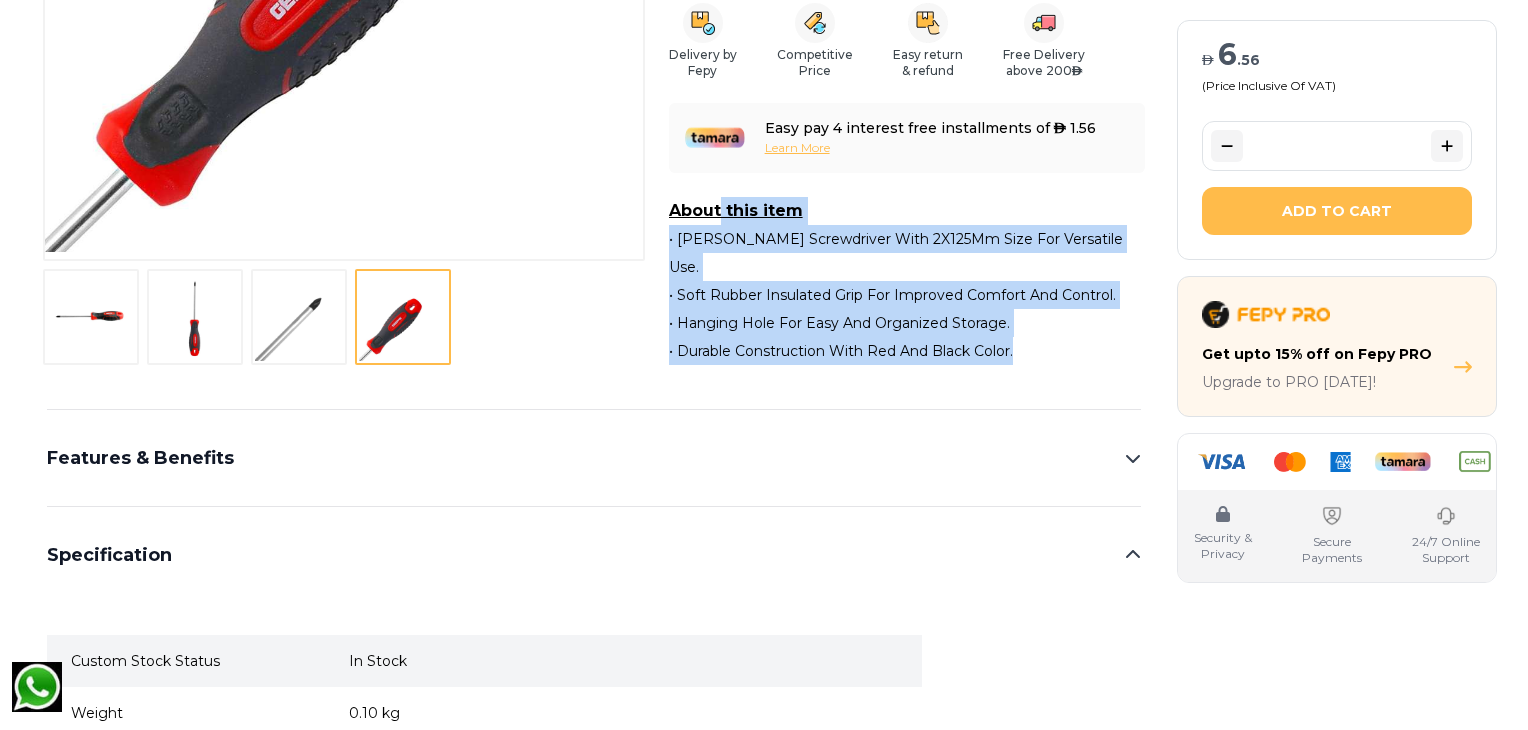 drag, startPoint x: 666, startPoint y: 221, endPoint x: 965, endPoint y: 301, distance: 309.51736 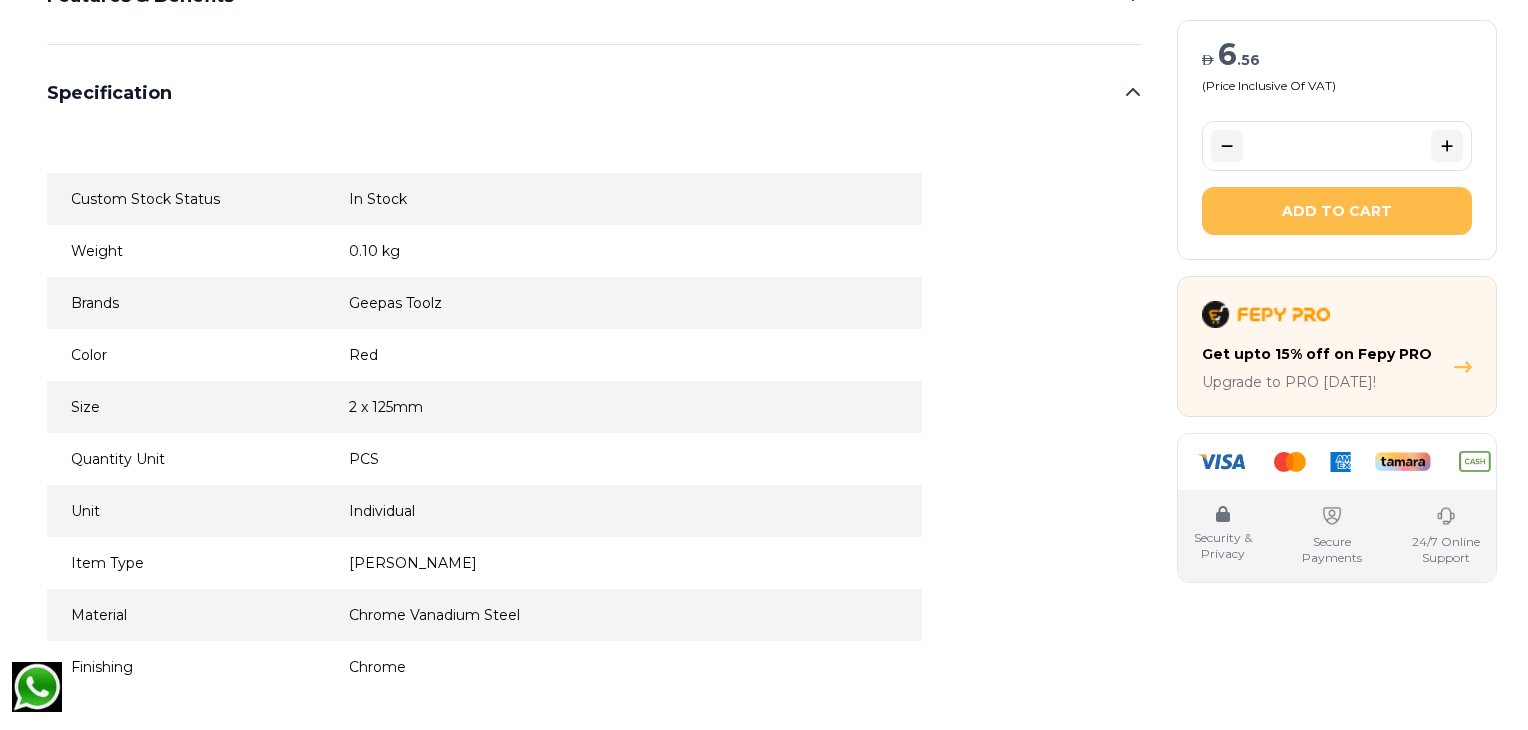 scroll, scrollTop: 1080, scrollLeft: 0, axis: vertical 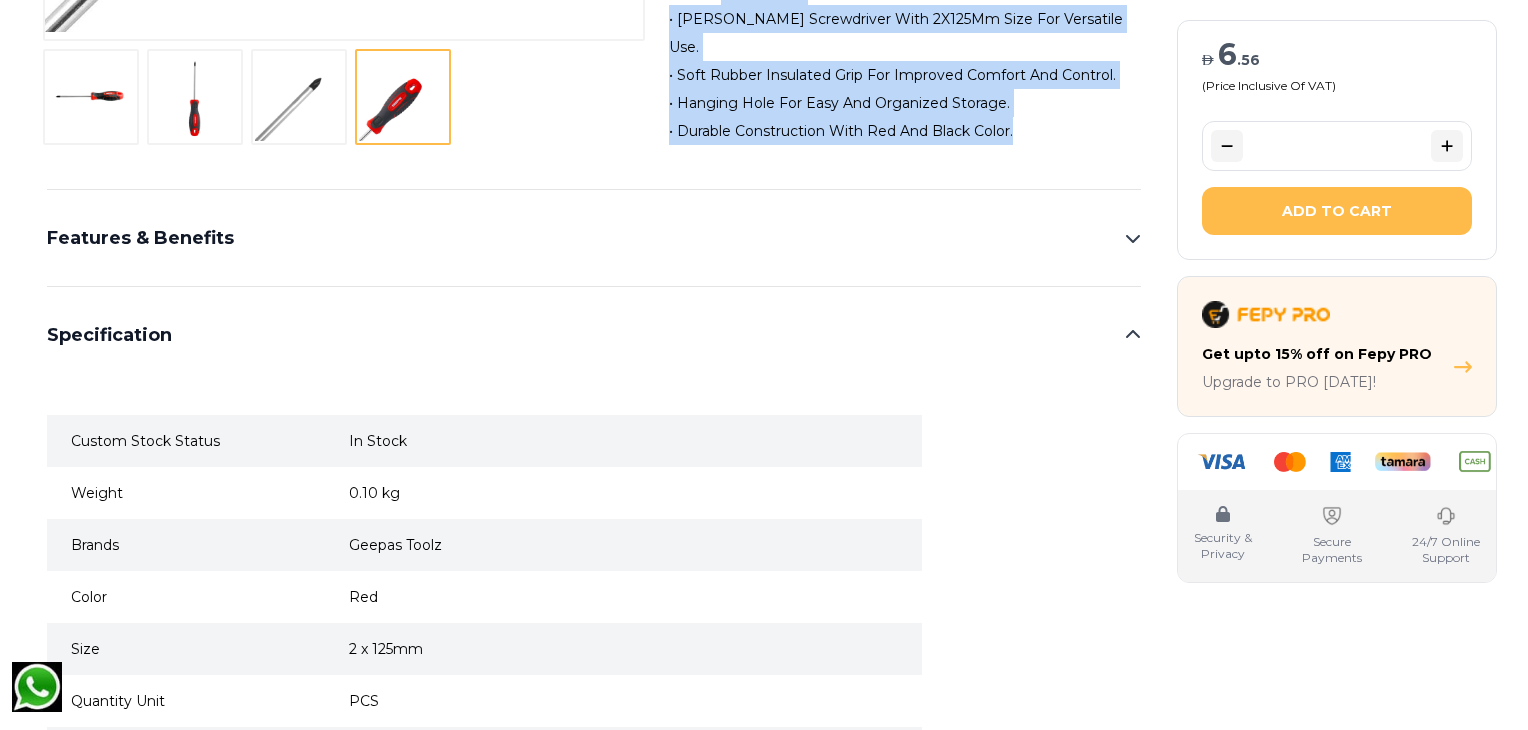 click 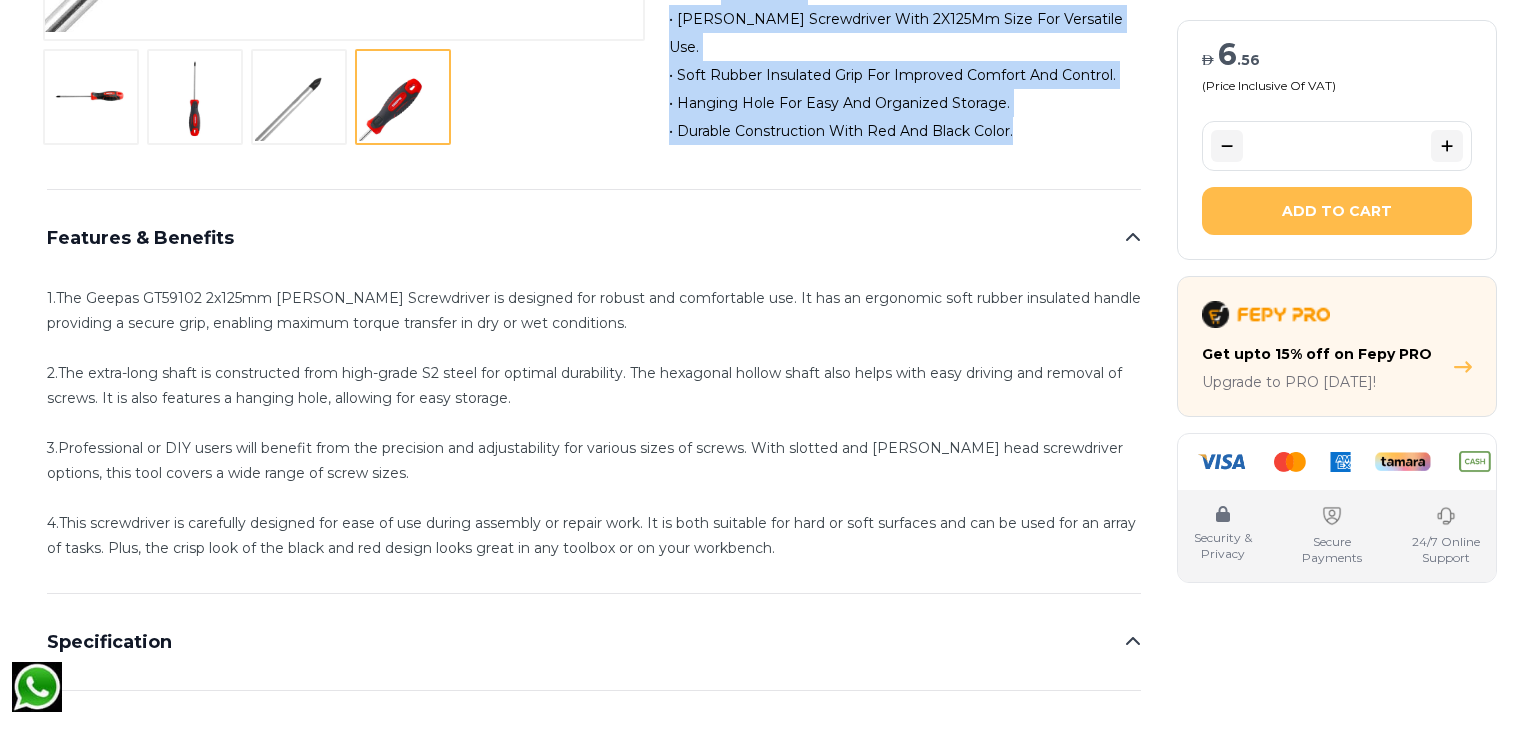 scroll, scrollTop: 989, scrollLeft: 0, axis: vertical 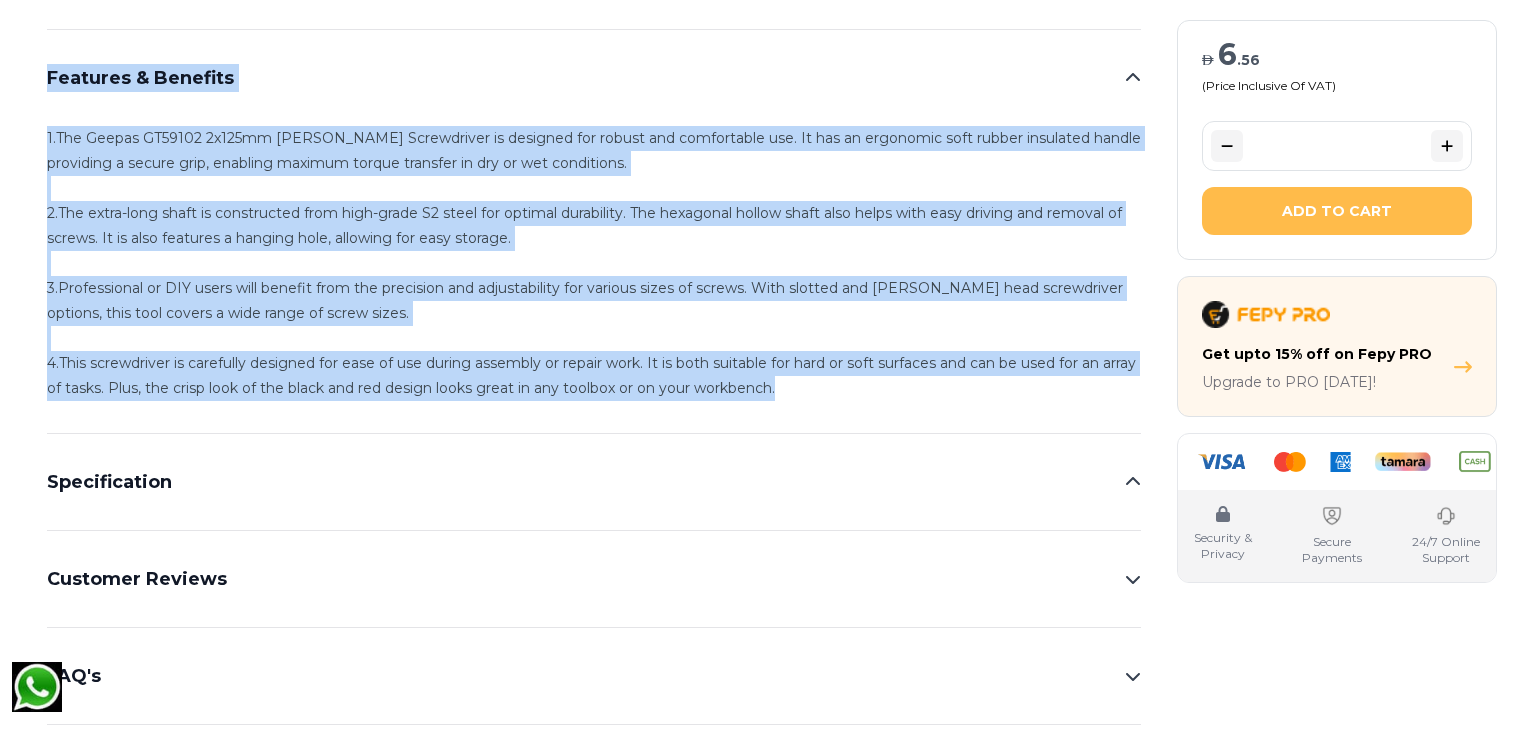 drag, startPoint x: 40, startPoint y: 45, endPoint x: 836, endPoint y: 375, distance: 861.69366 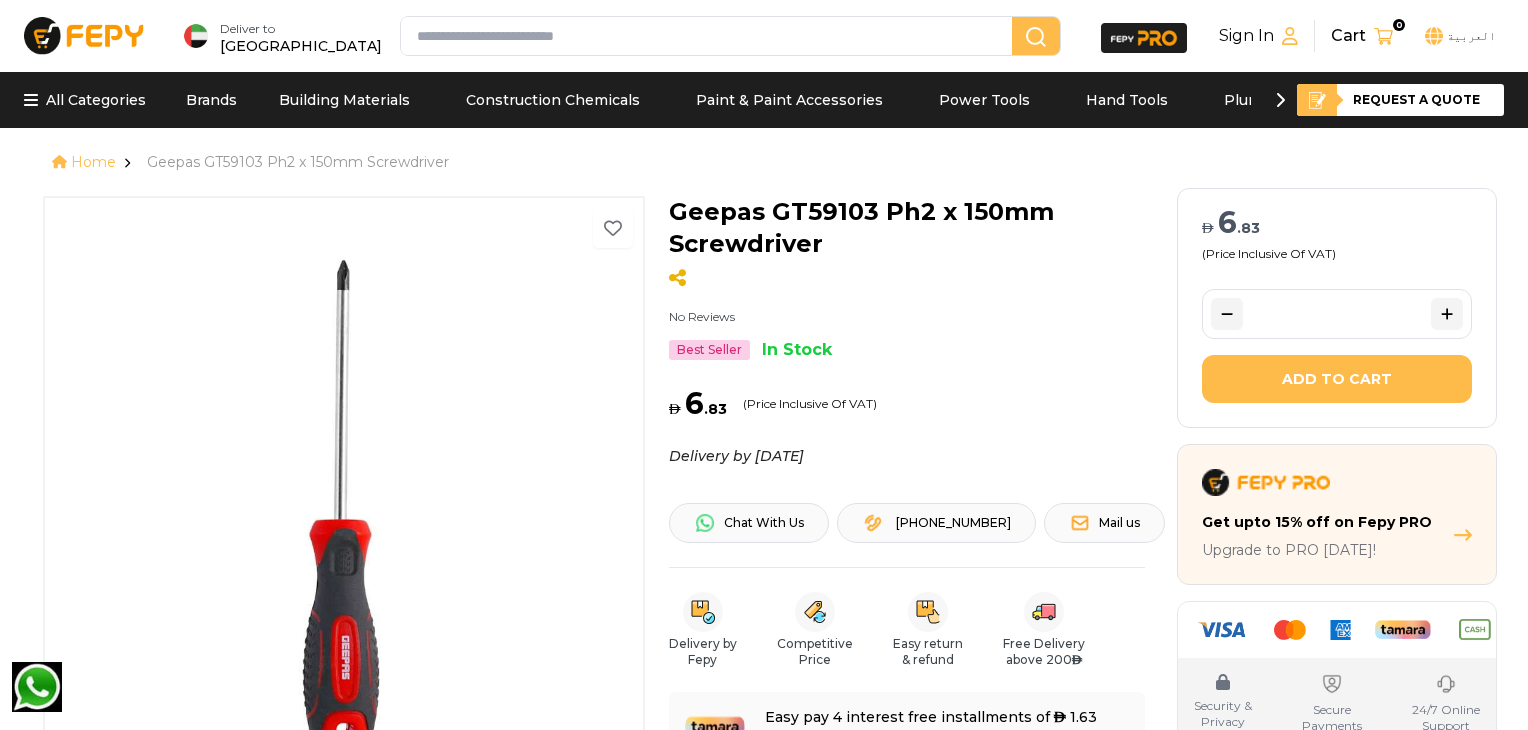 scroll, scrollTop: 0, scrollLeft: 0, axis: both 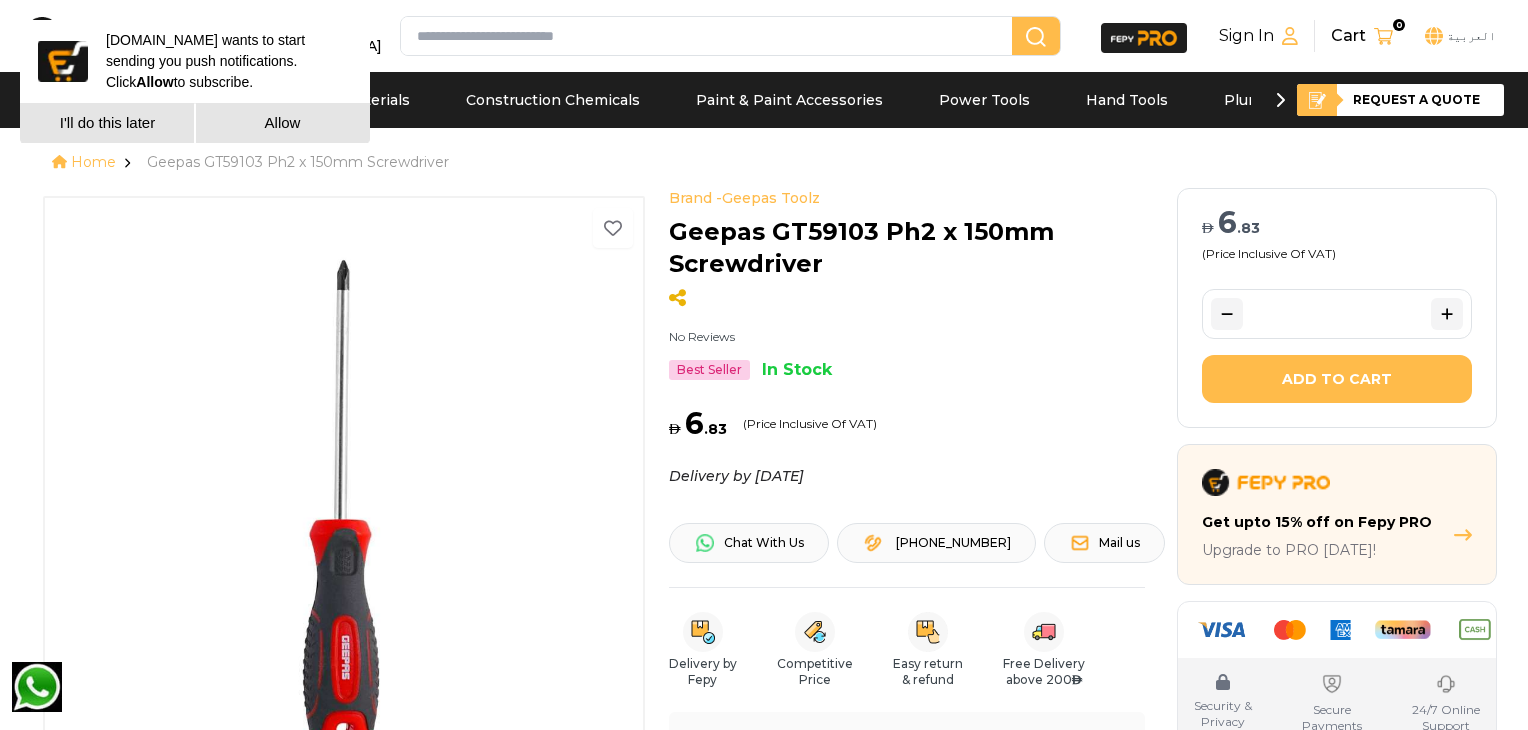 click on "I'll do this later" at bounding box center (107, 123) 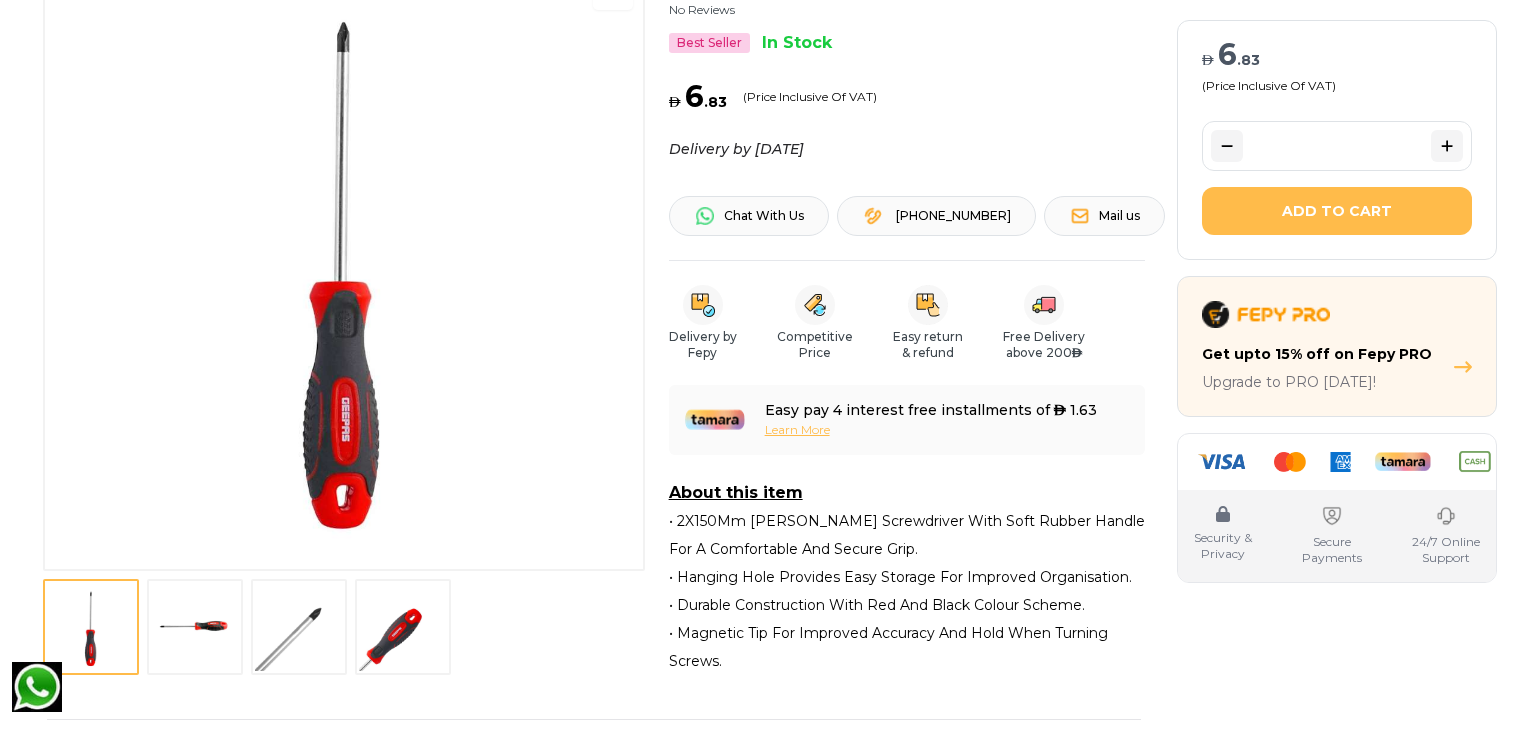 scroll, scrollTop: 336, scrollLeft: 0, axis: vertical 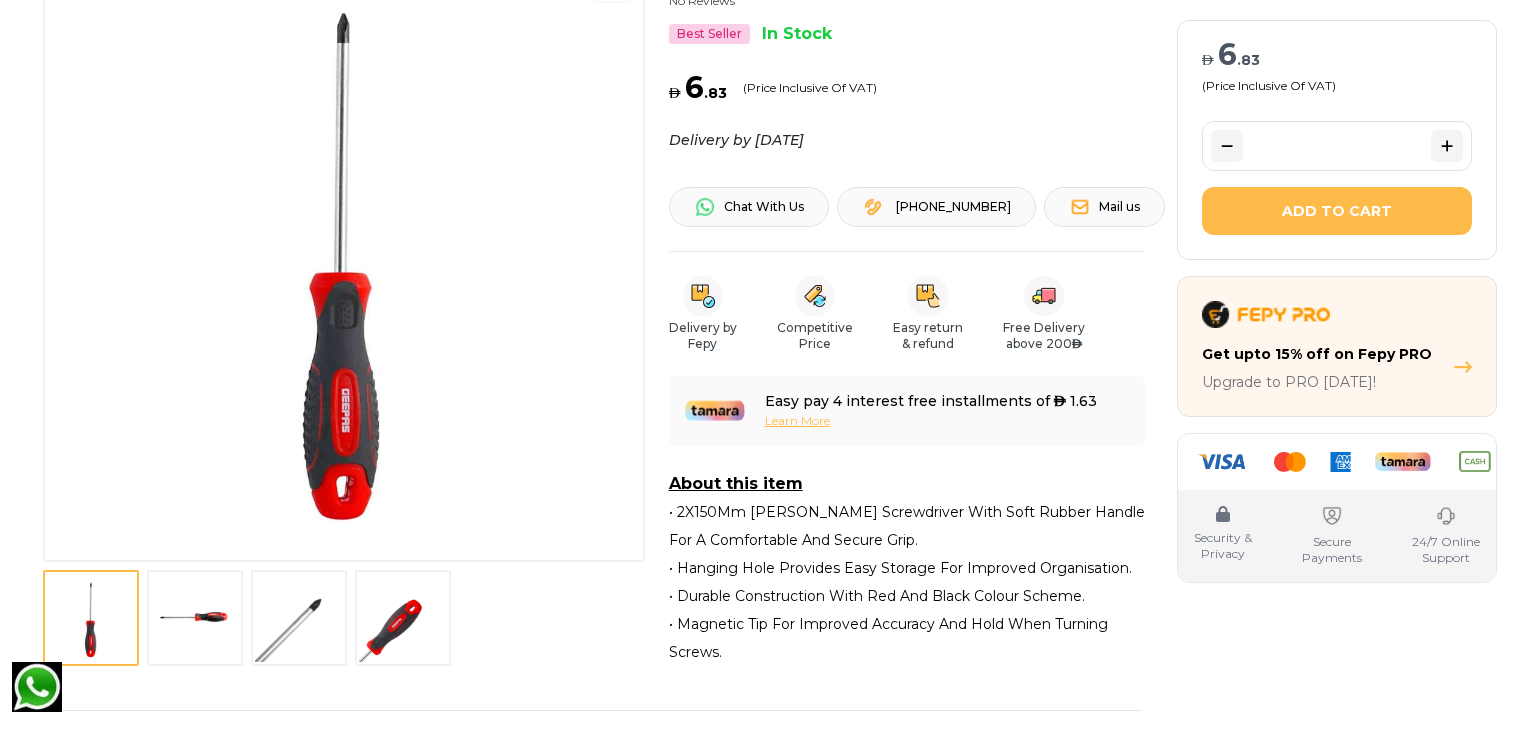 click at bounding box center (195, 618) 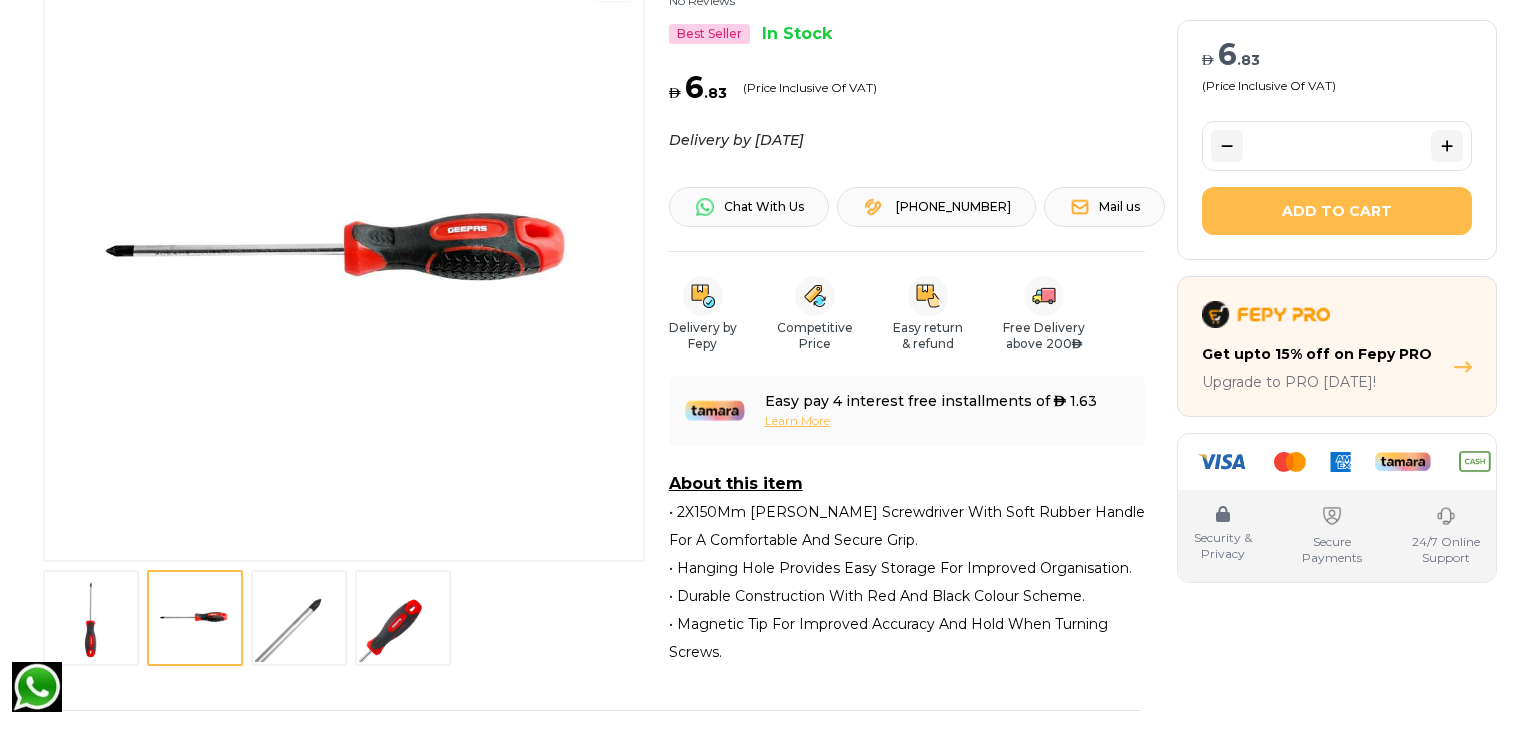 click at bounding box center (299, 618) 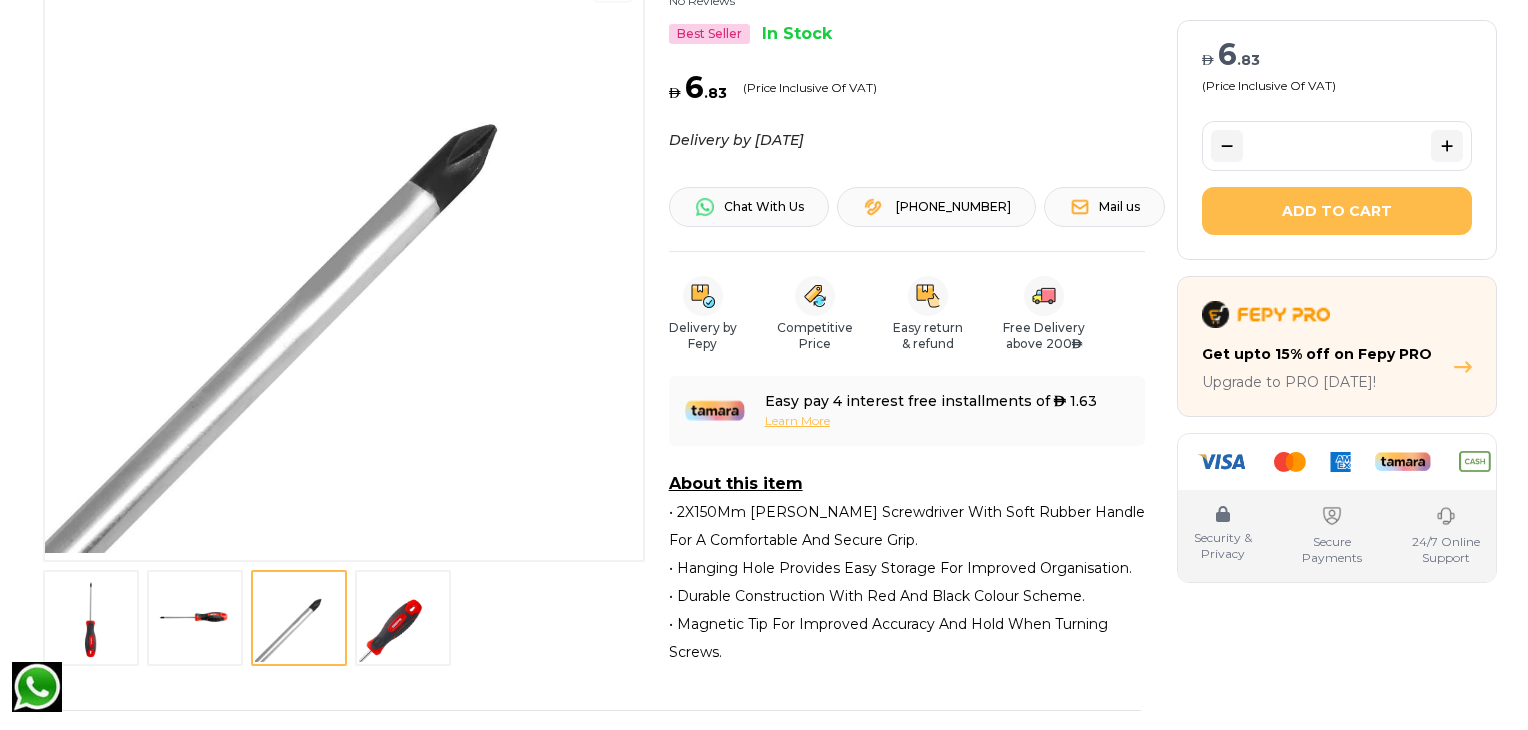 click at bounding box center (403, 618) 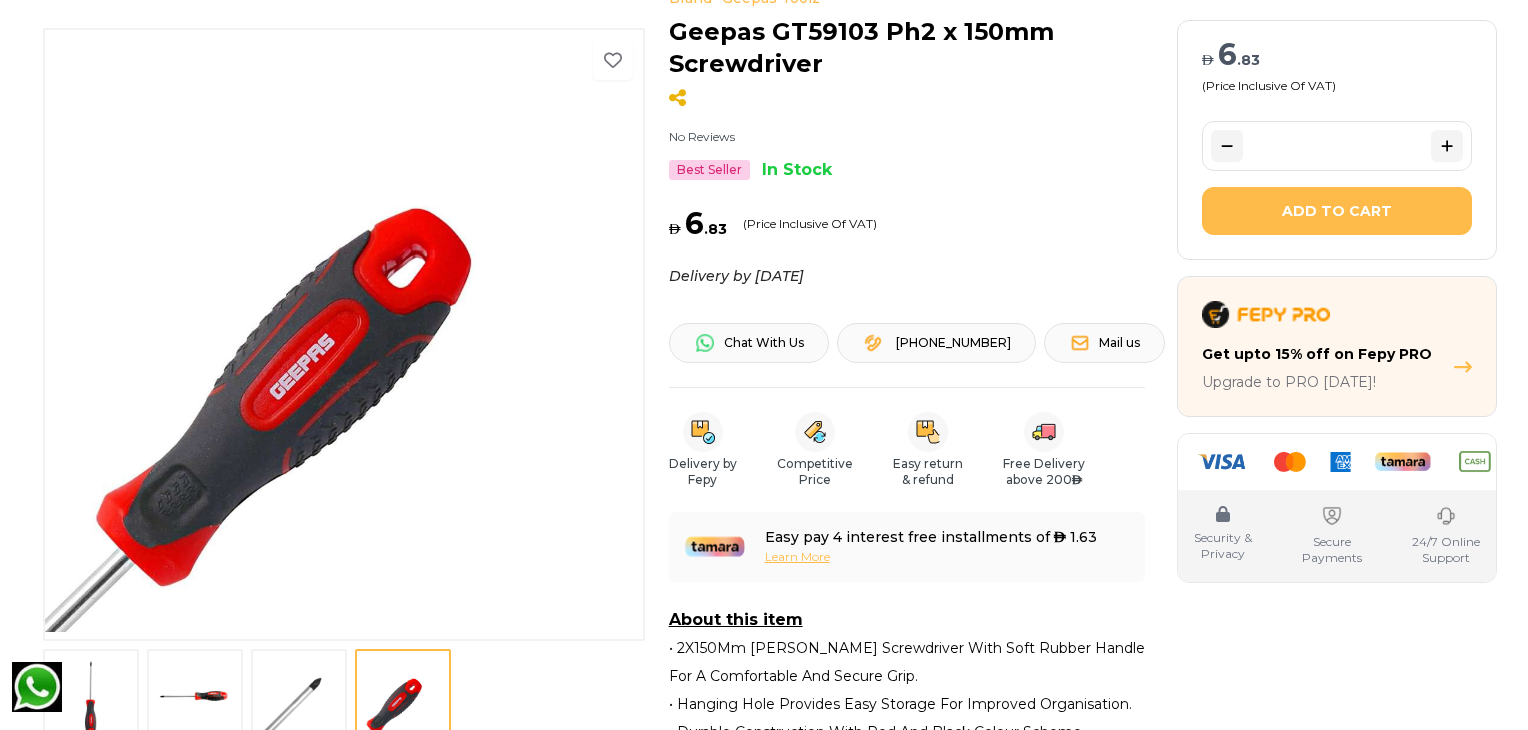 scroll, scrollTop: 76, scrollLeft: 0, axis: vertical 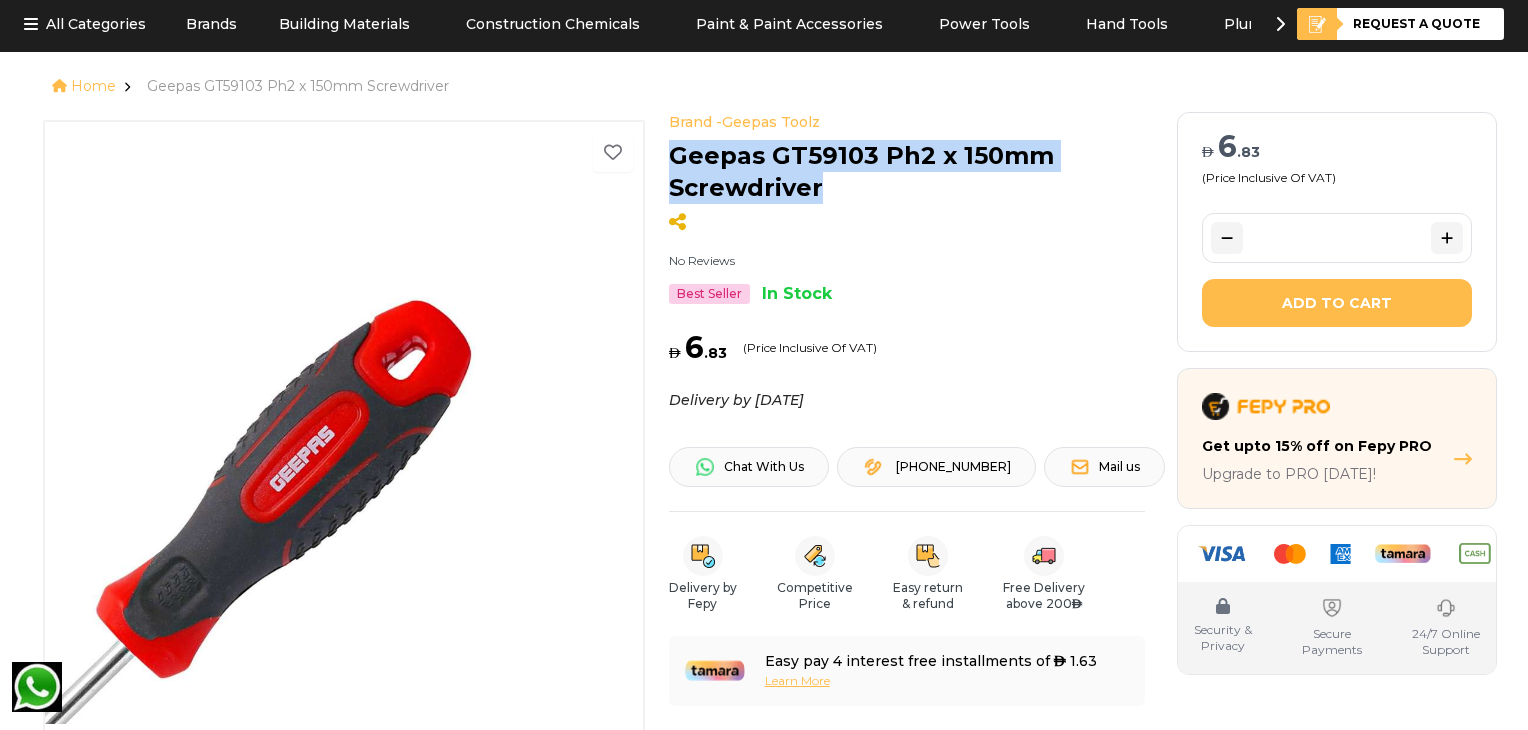 drag, startPoint x: 670, startPoint y: 163, endPoint x: 864, endPoint y: 177, distance: 194.5045 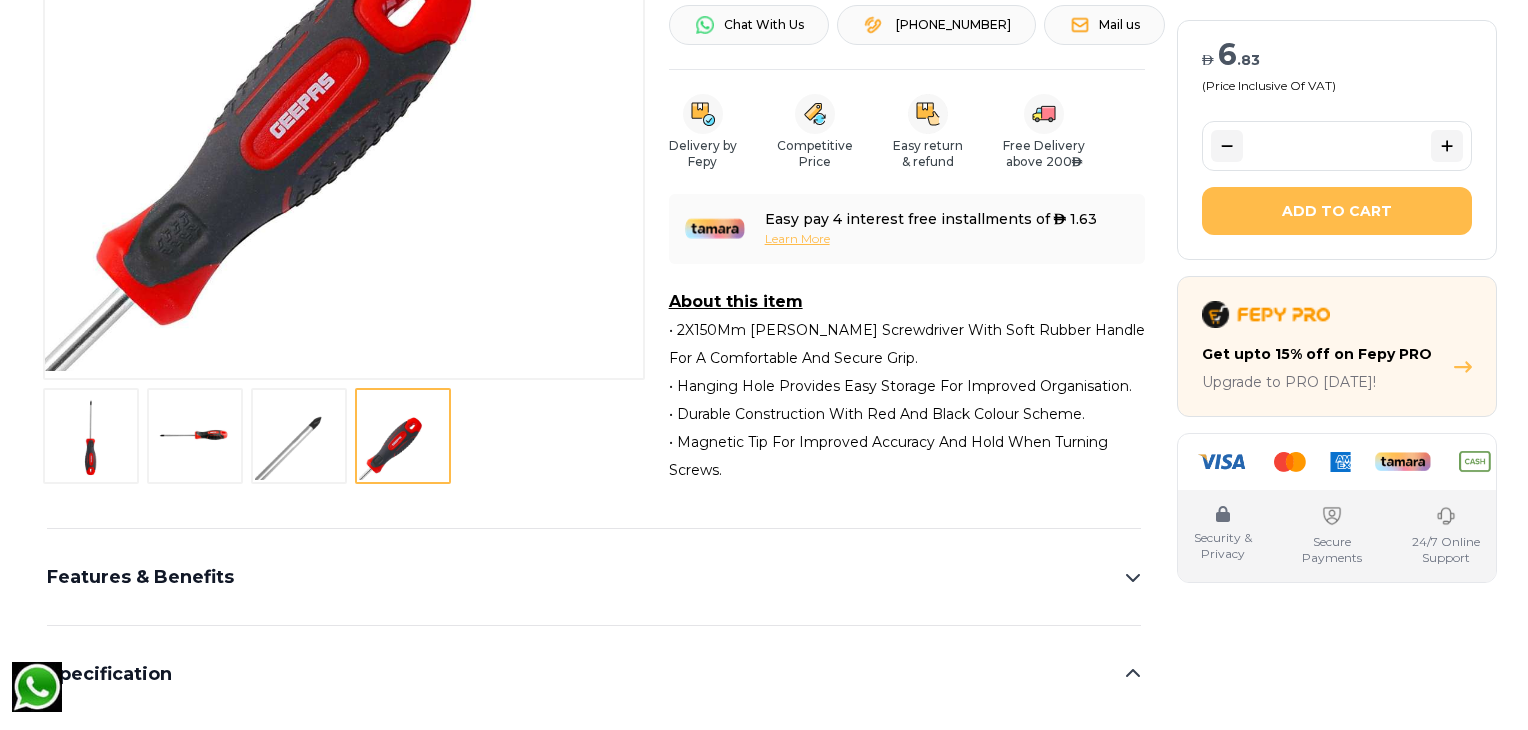 scroll, scrollTop: 600, scrollLeft: 0, axis: vertical 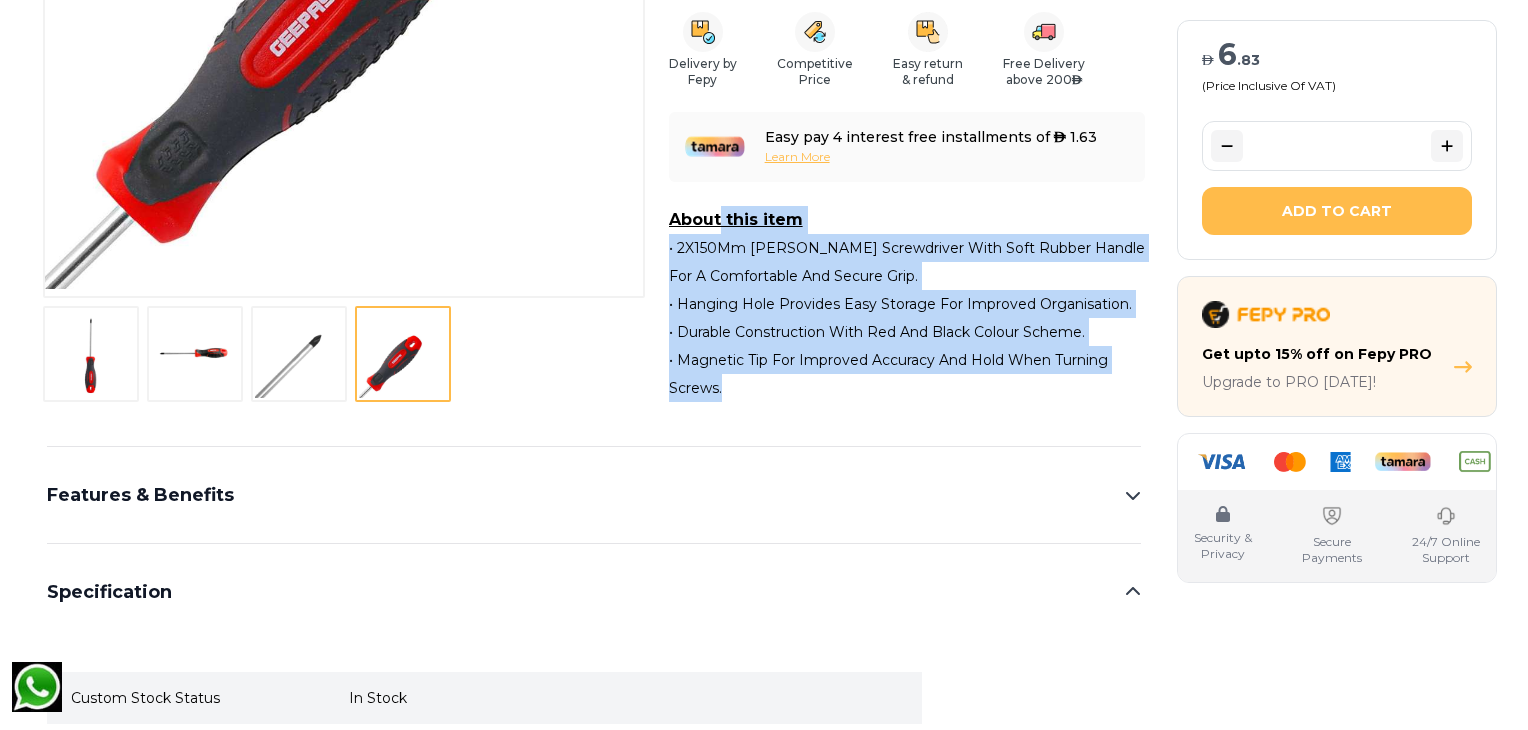 drag, startPoint x: 666, startPoint y: 215, endPoint x: 739, endPoint y: 381, distance: 181.34222 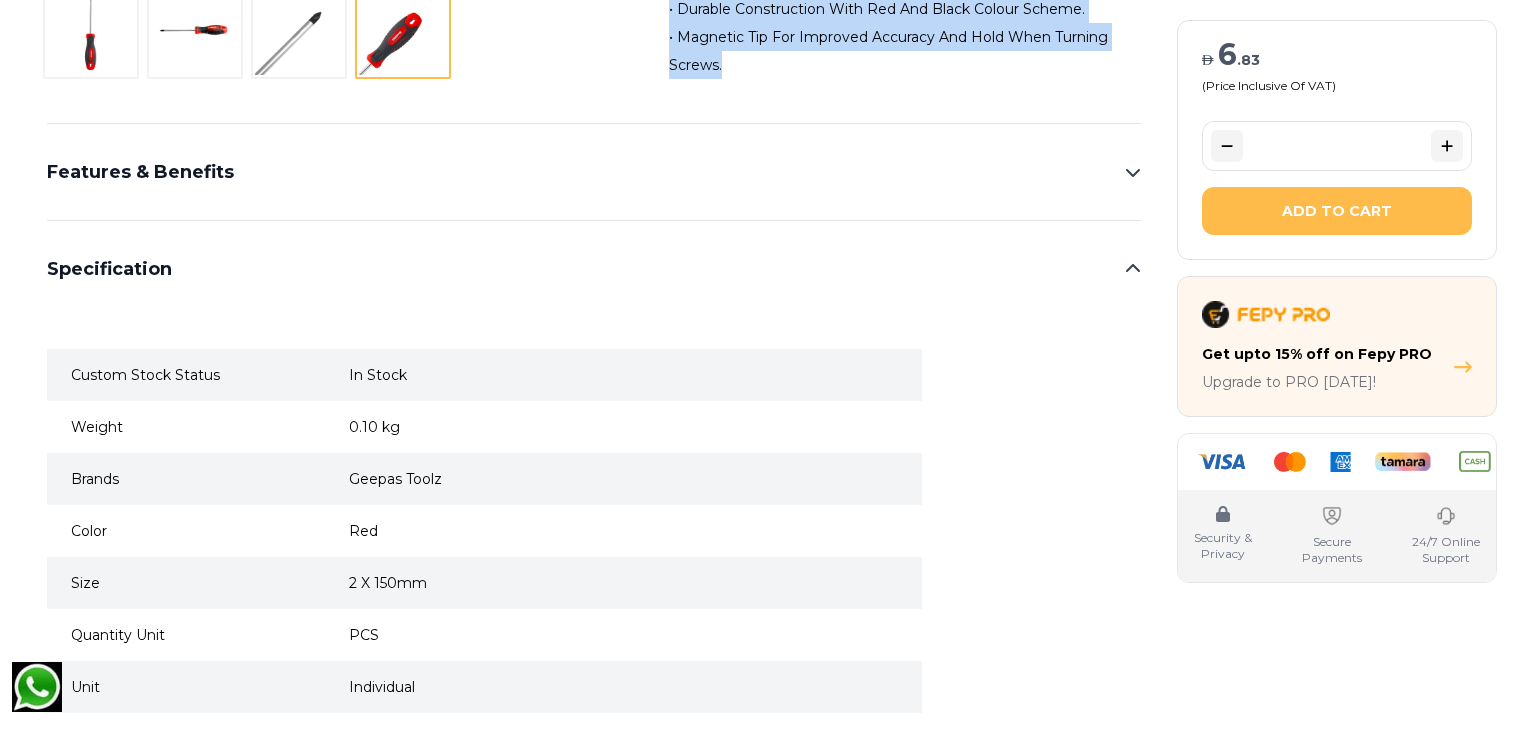 scroll, scrollTop: 945, scrollLeft: 0, axis: vertical 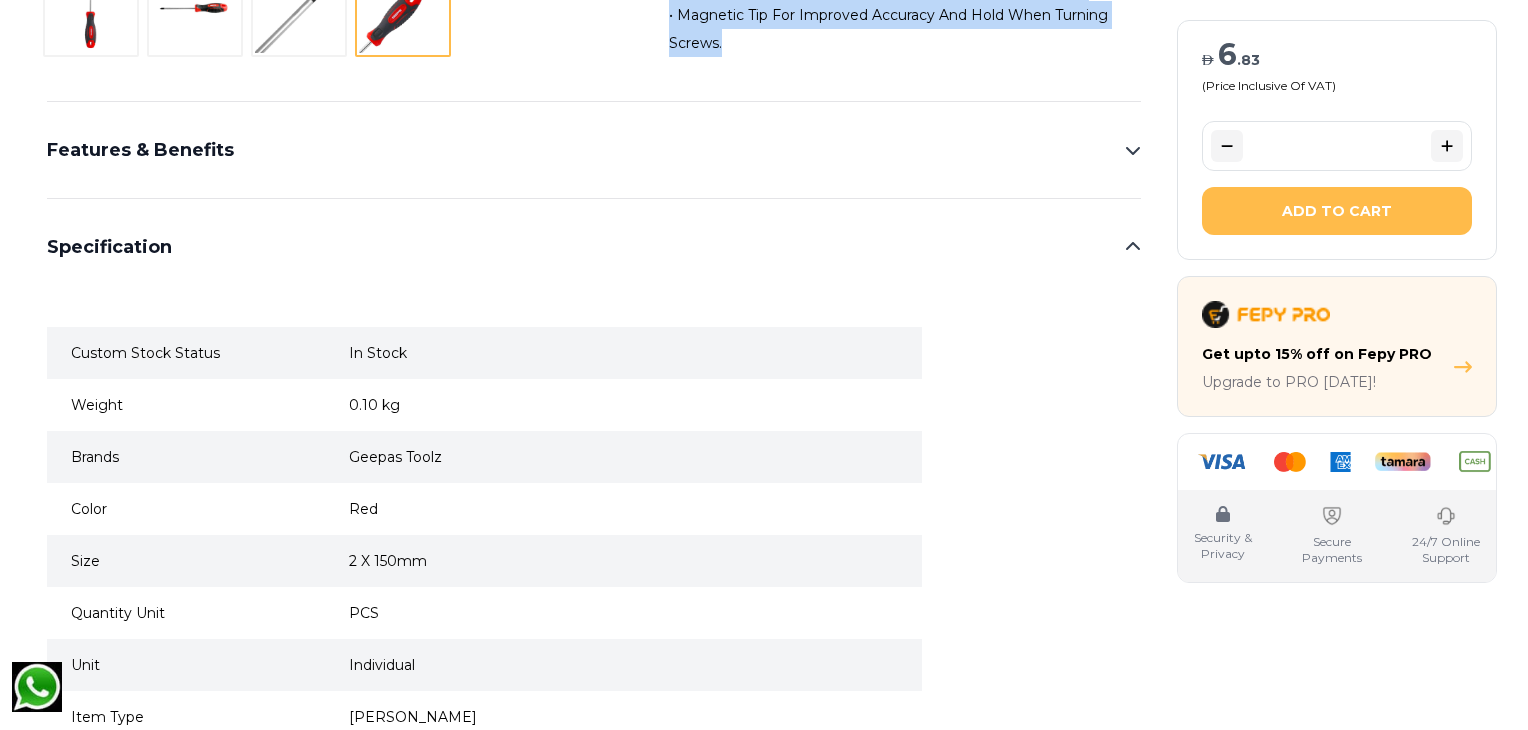 click 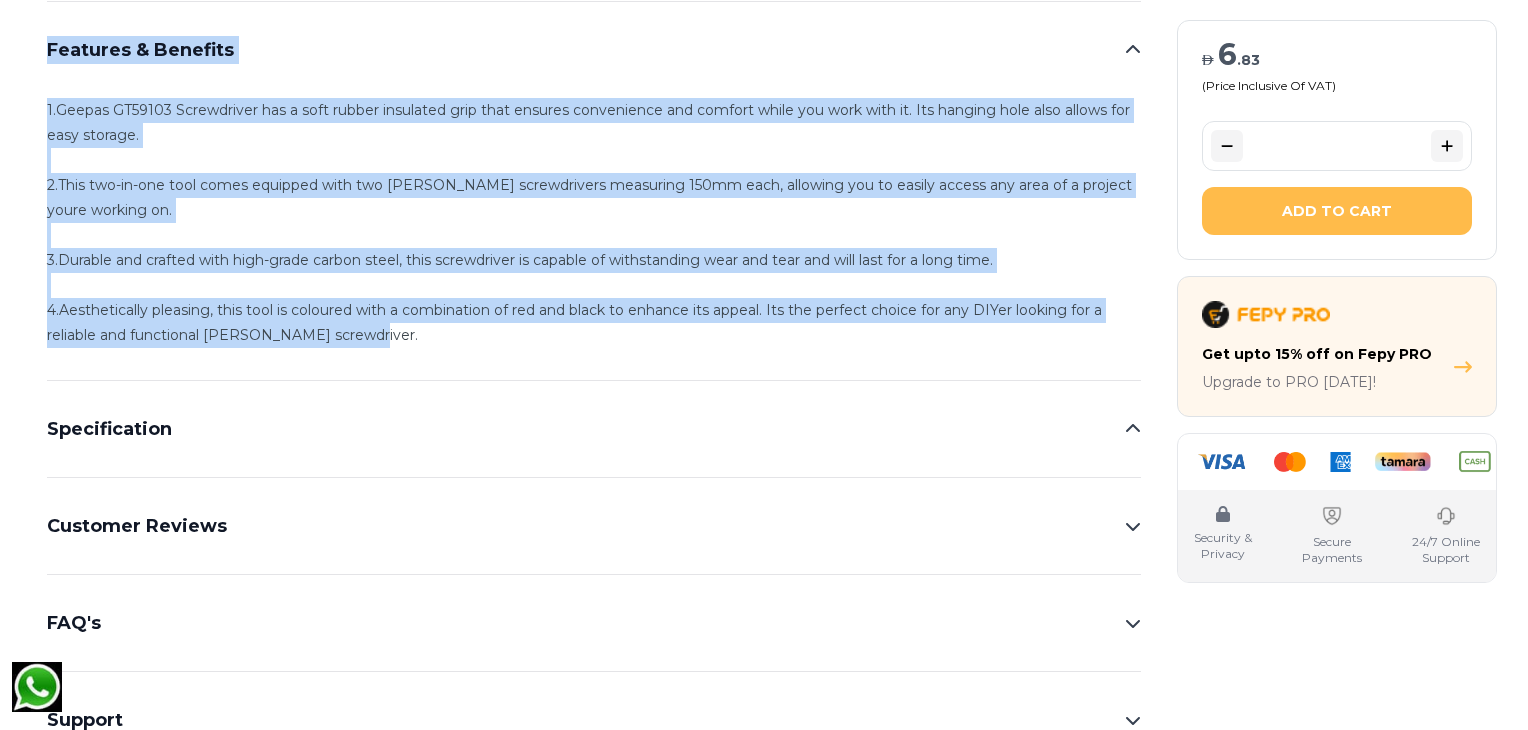 drag, startPoint x: 40, startPoint y: 76, endPoint x: 352, endPoint y: 342, distance: 410 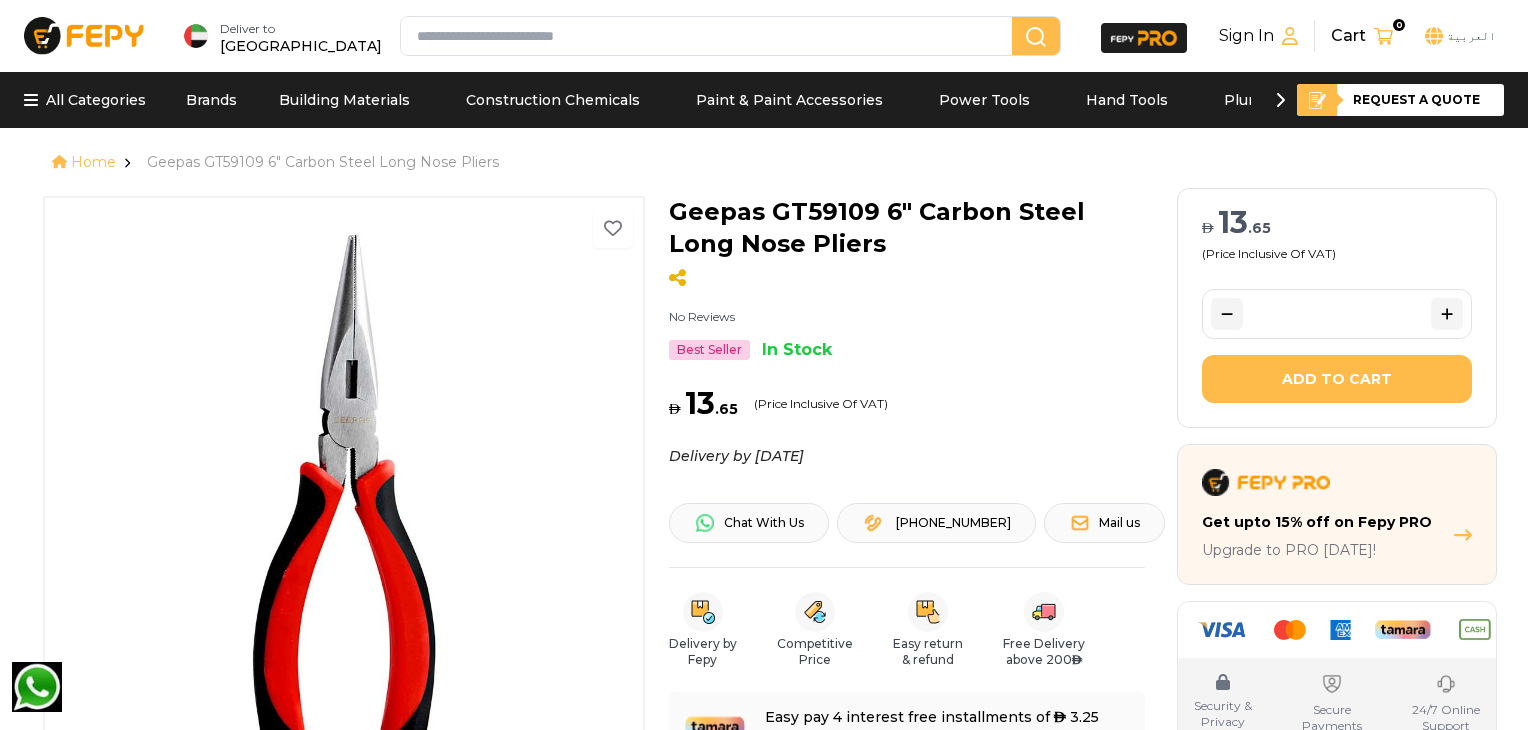 scroll, scrollTop: 0, scrollLeft: 0, axis: both 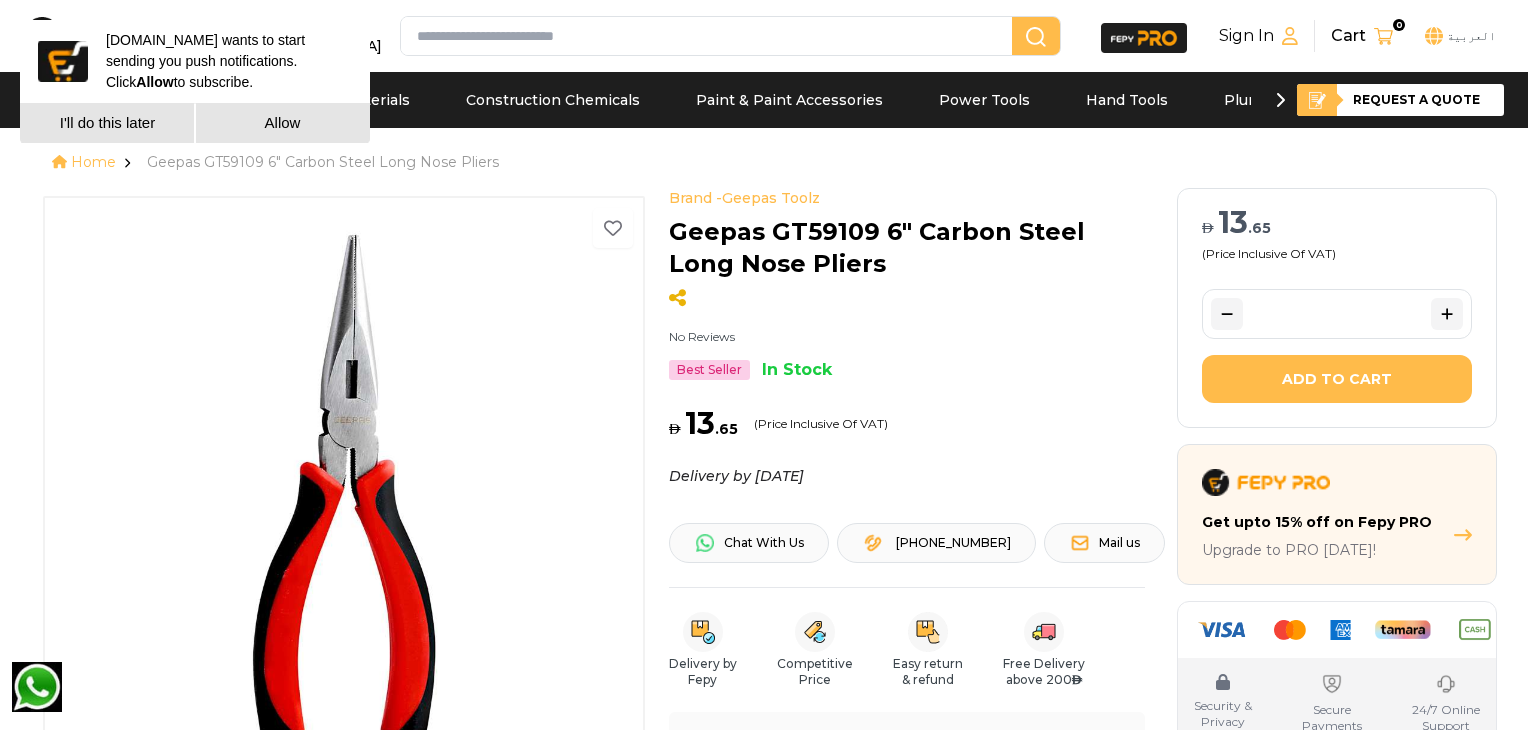 click on "I'll do this later" at bounding box center (107, 123) 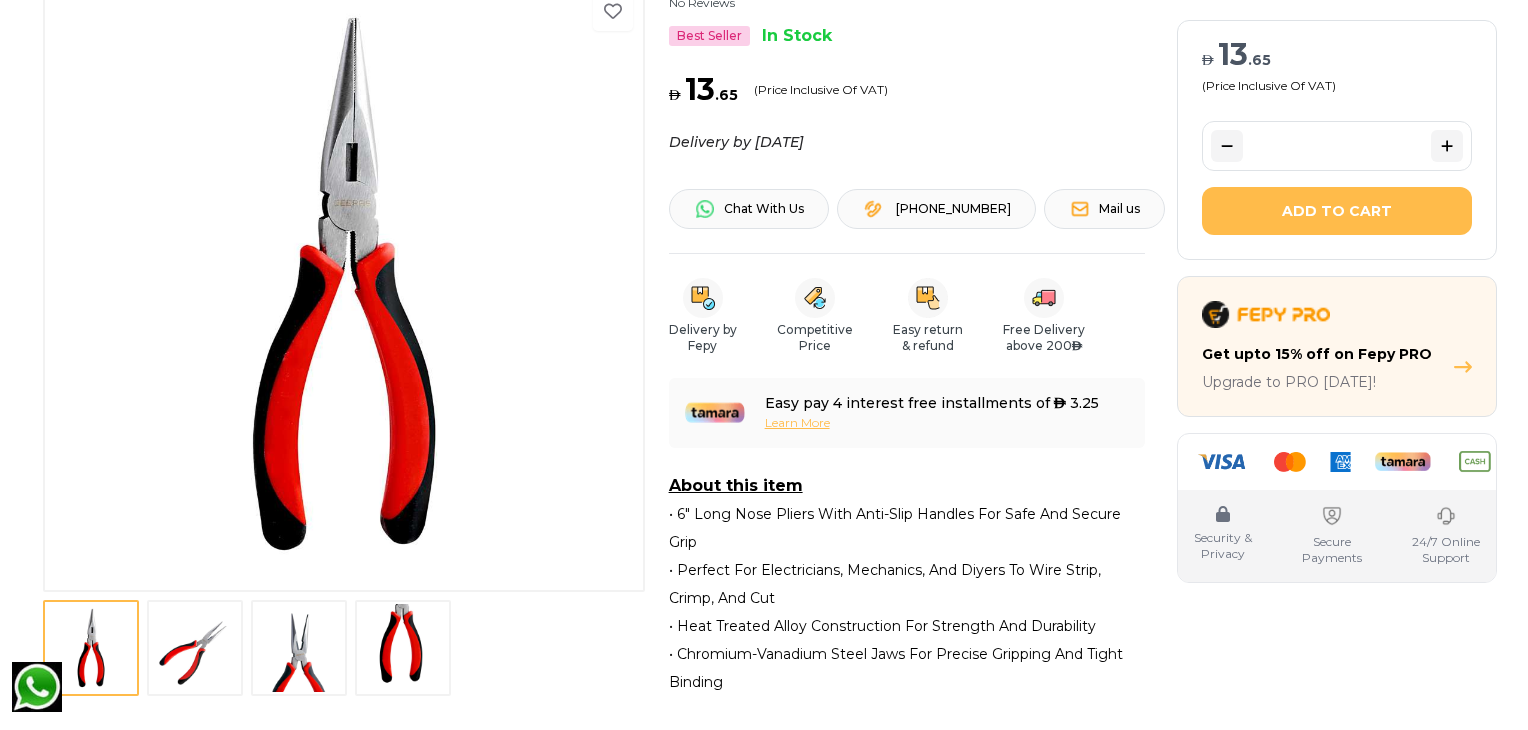 scroll, scrollTop: 397, scrollLeft: 0, axis: vertical 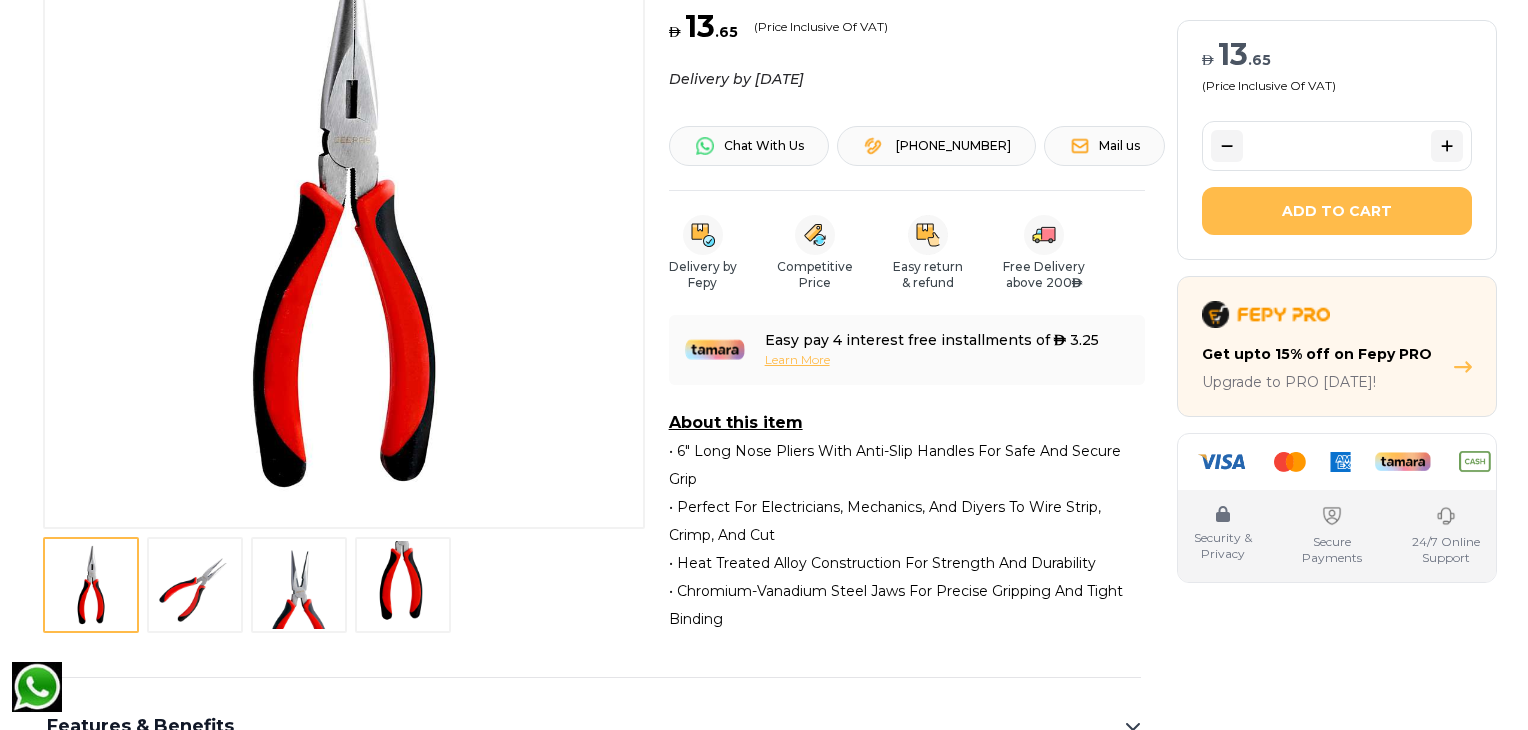 click at bounding box center (195, 585) 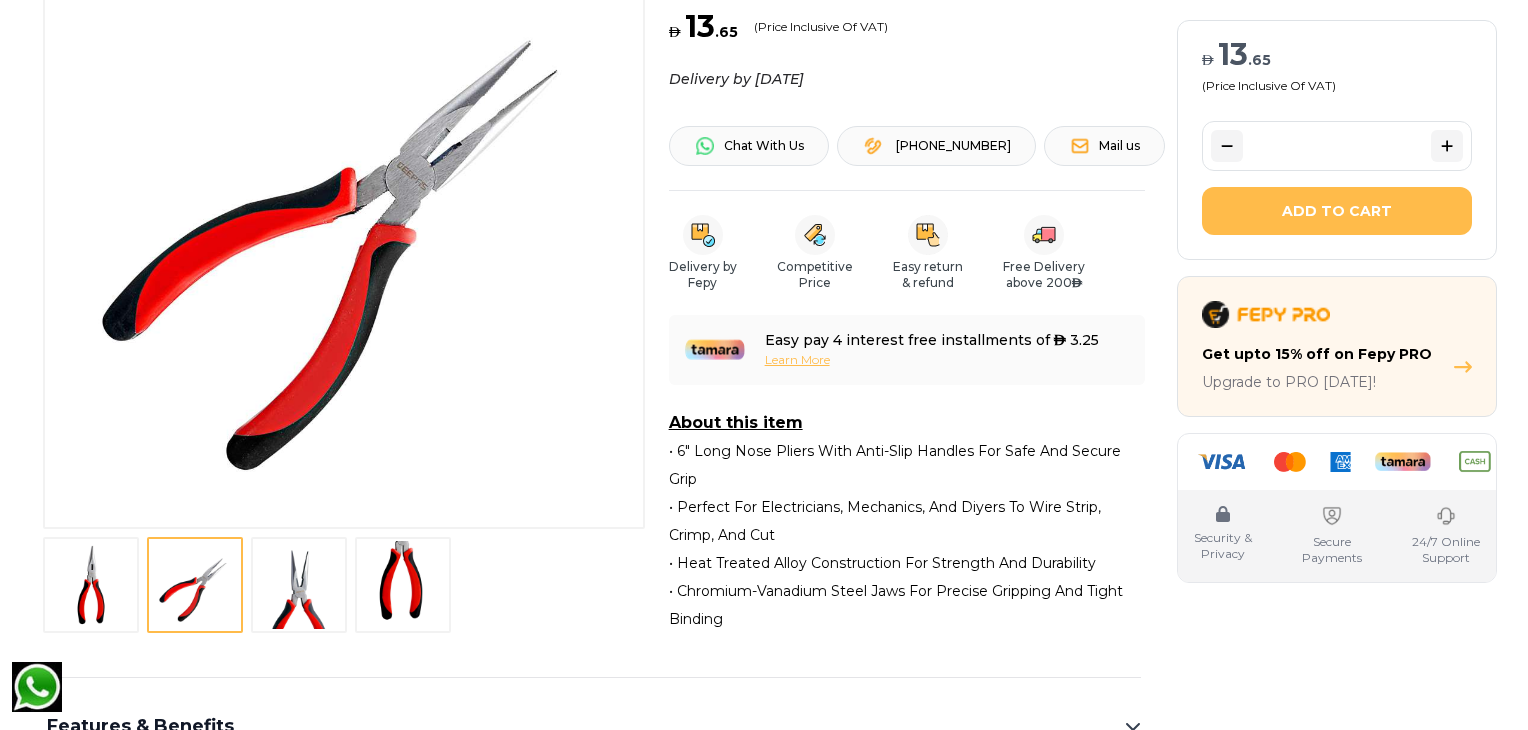 click at bounding box center [403, 585] 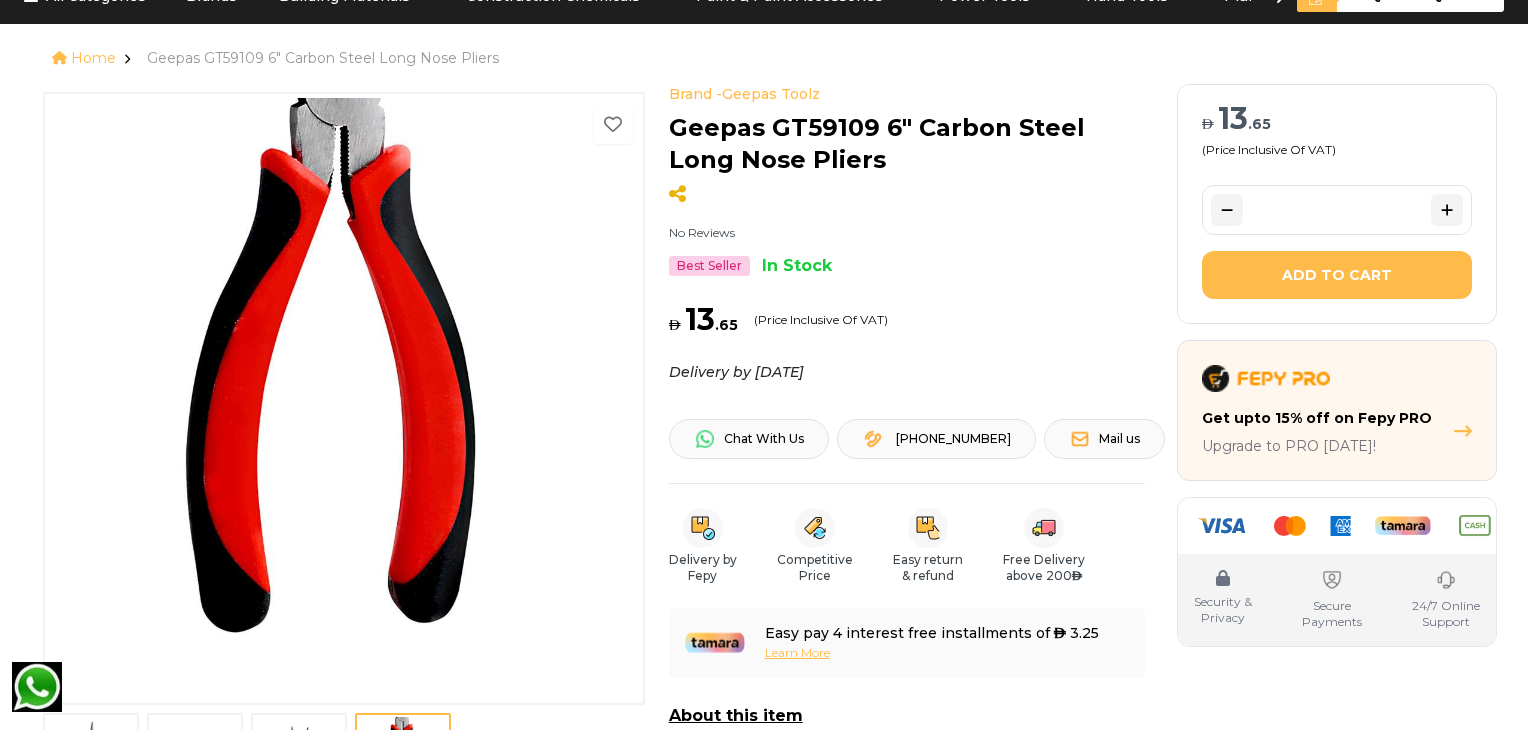 scroll, scrollTop: 45, scrollLeft: 0, axis: vertical 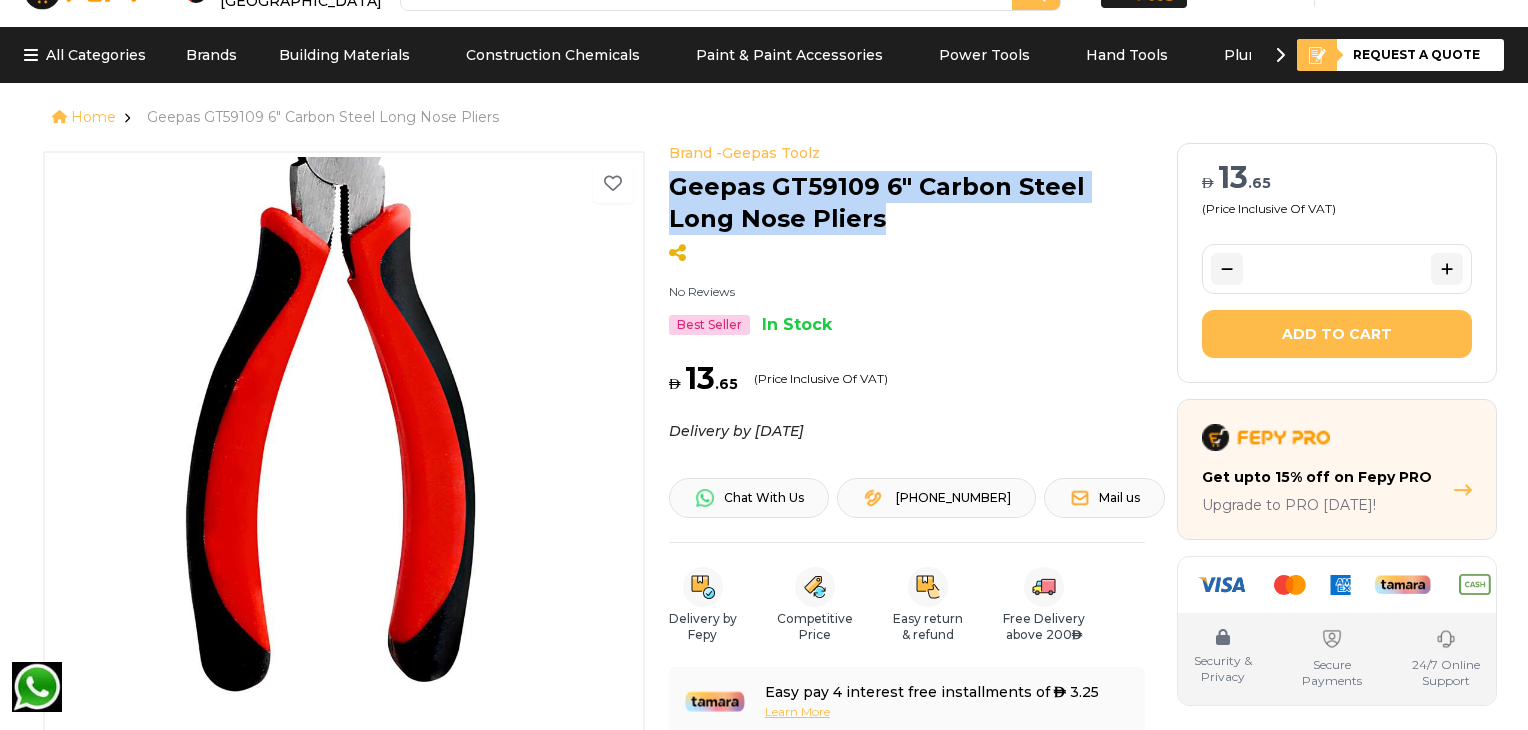 drag, startPoint x: 668, startPoint y: 182, endPoint x: 820, endPoint y: 225, distance: 157.96518 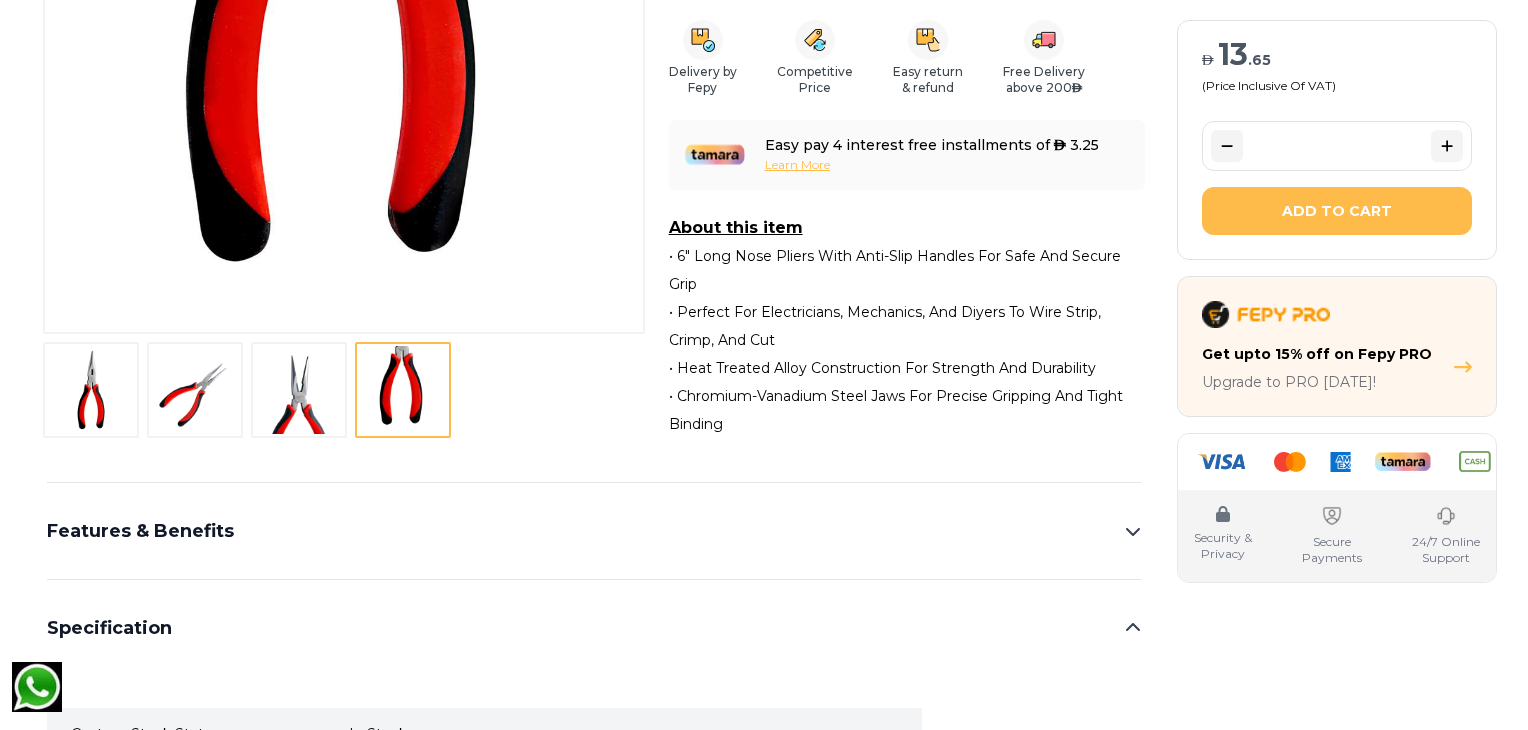scroll, scrollTop: 596, scrollLeft: 0, axis: vertical 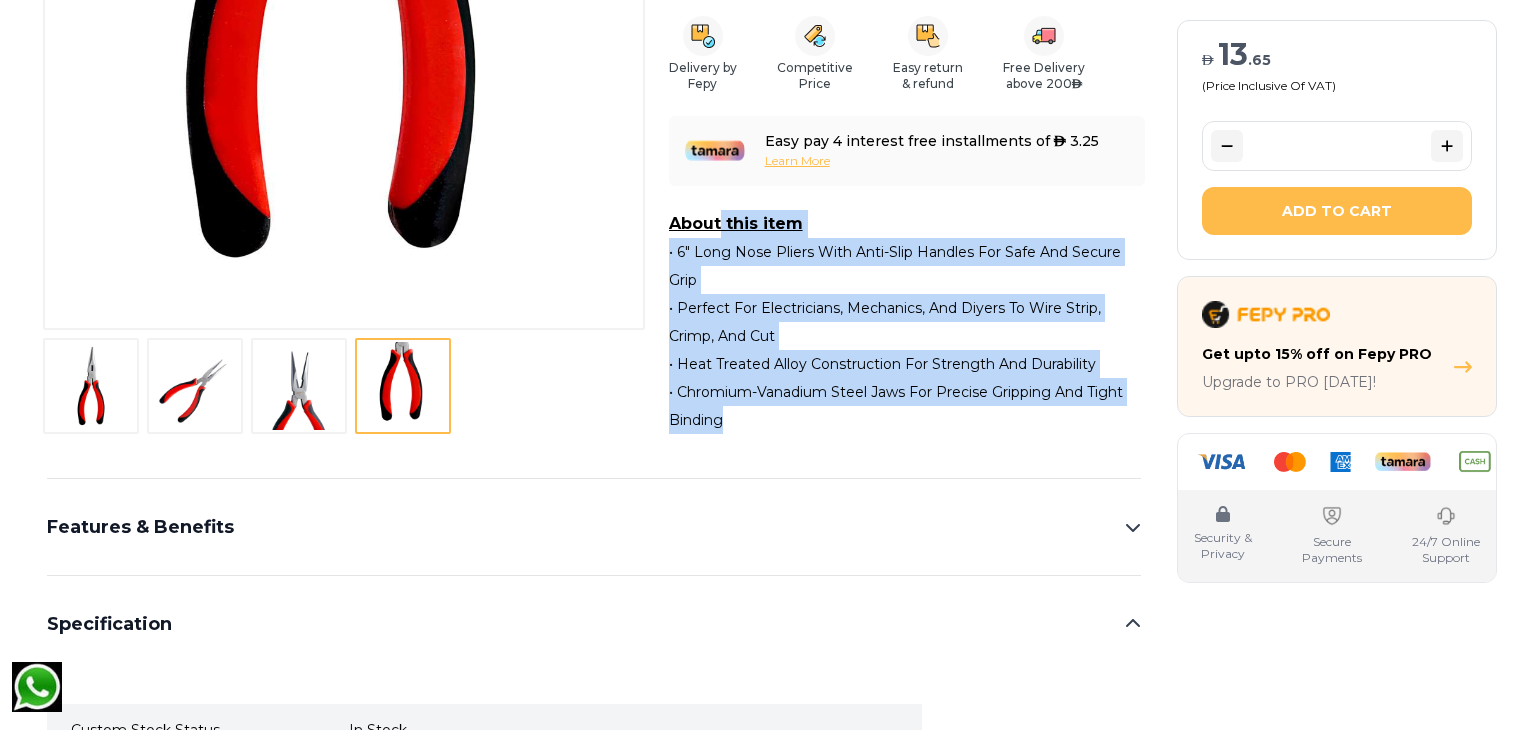 drag, startPoint x: 662, startPoint y: 255, endPoint x: 748, endPoint y: 425, distance: 190.51509 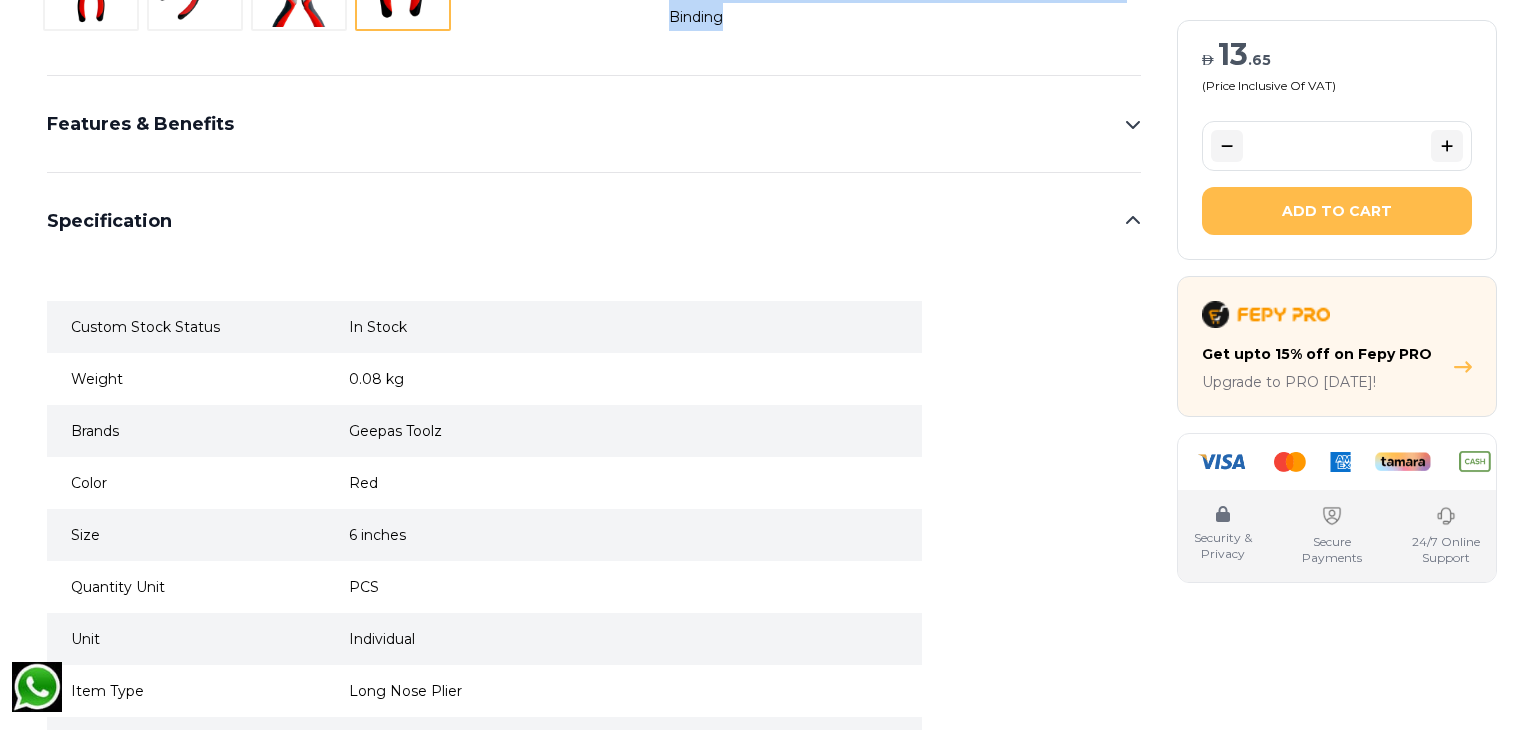 click 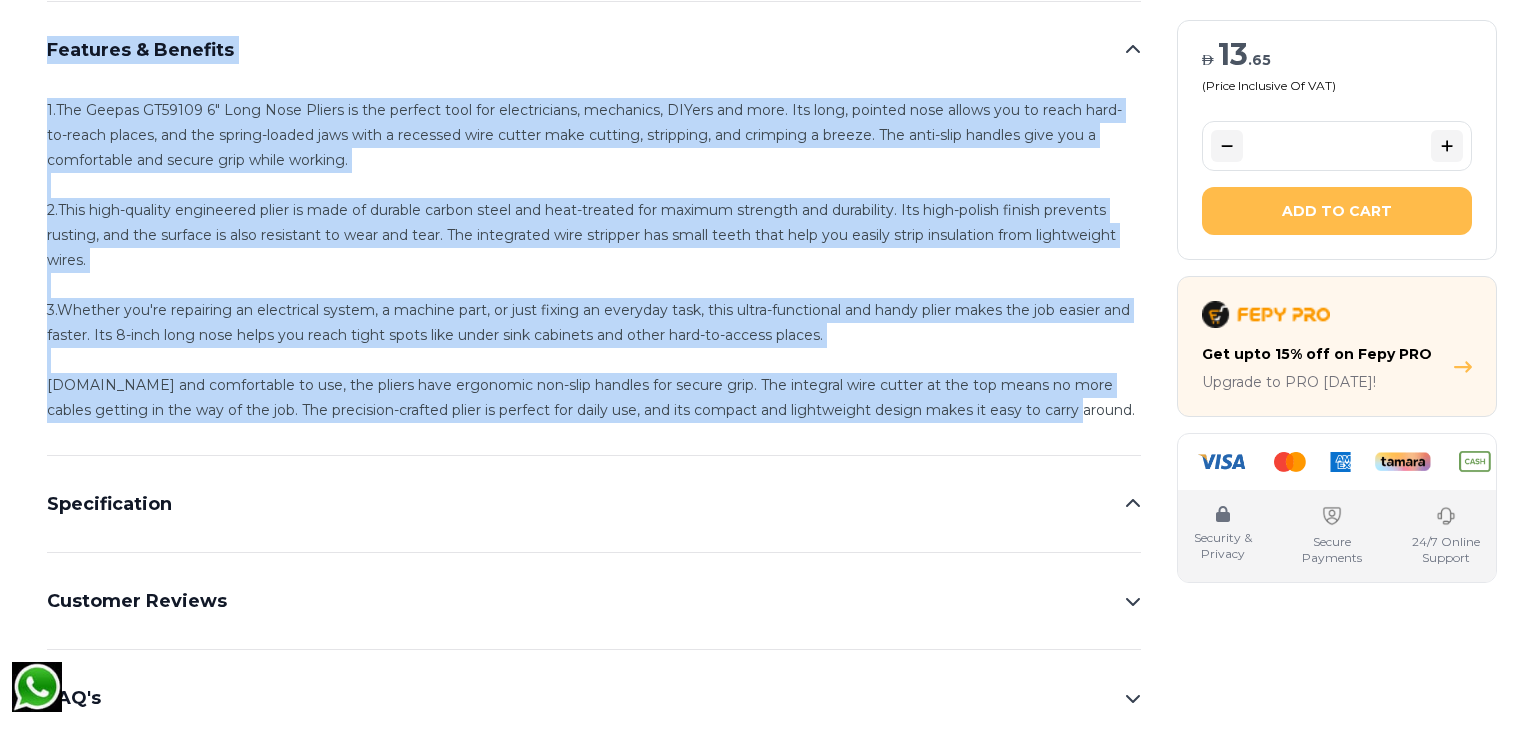 drag, startPoint x: 42, startPoint y: 34, endPoint x: 1051, endPoint y: 437, distance: 1086.5035 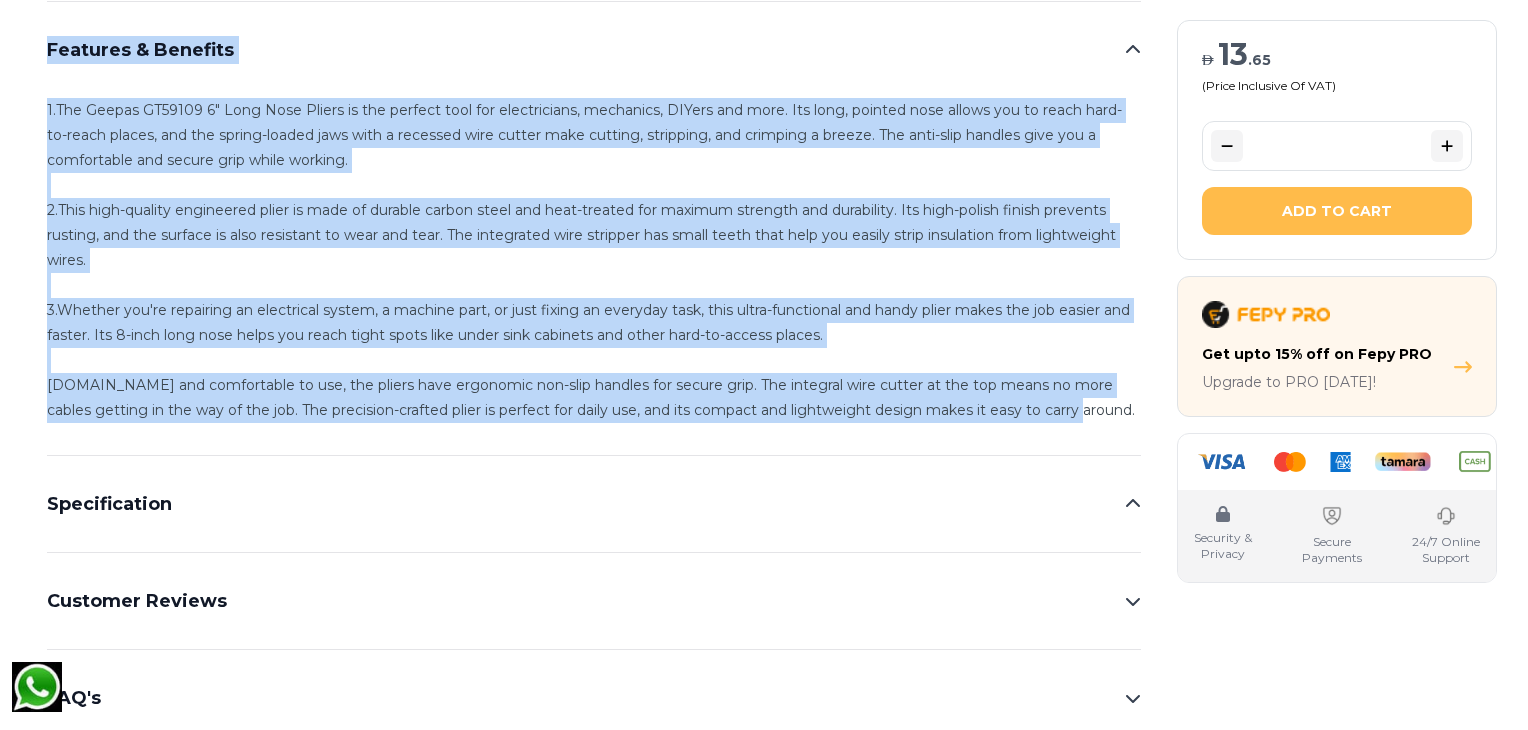 scroll, scrollTop: 999, scrollLeft: 0, axis: vertical 